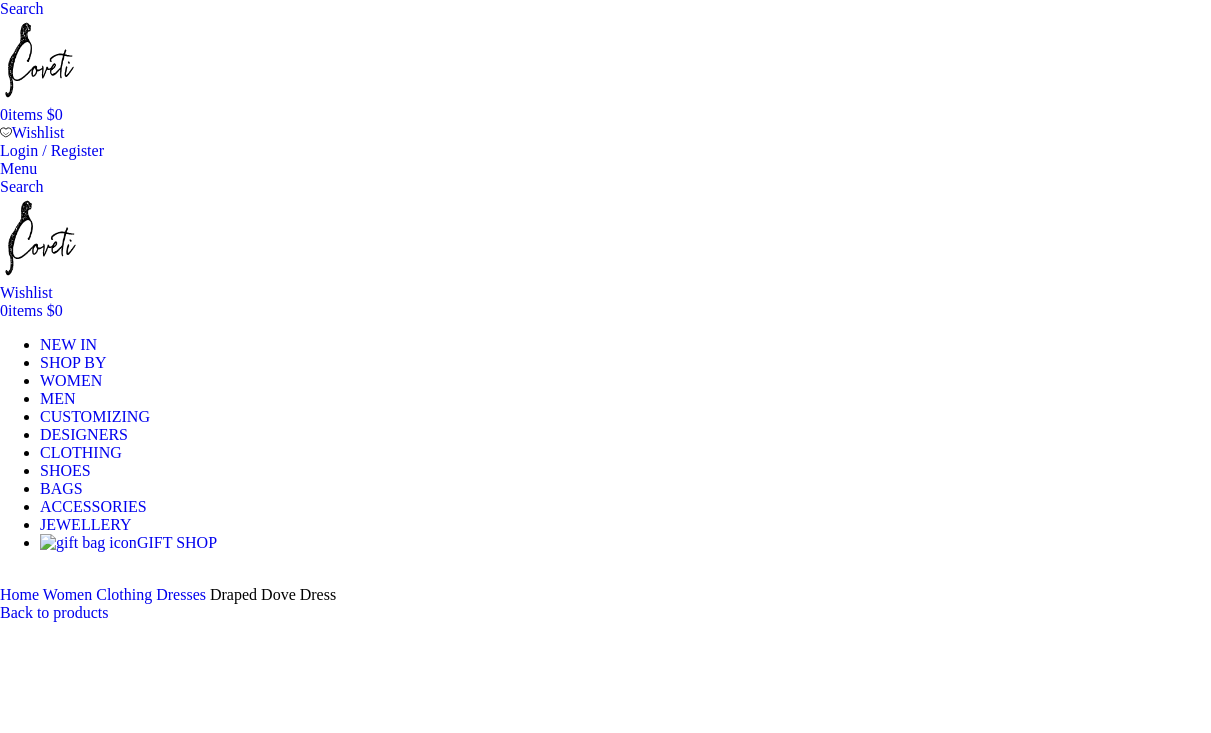 scroll, scrollTop: 0, scrollLeft: 0, axis: both 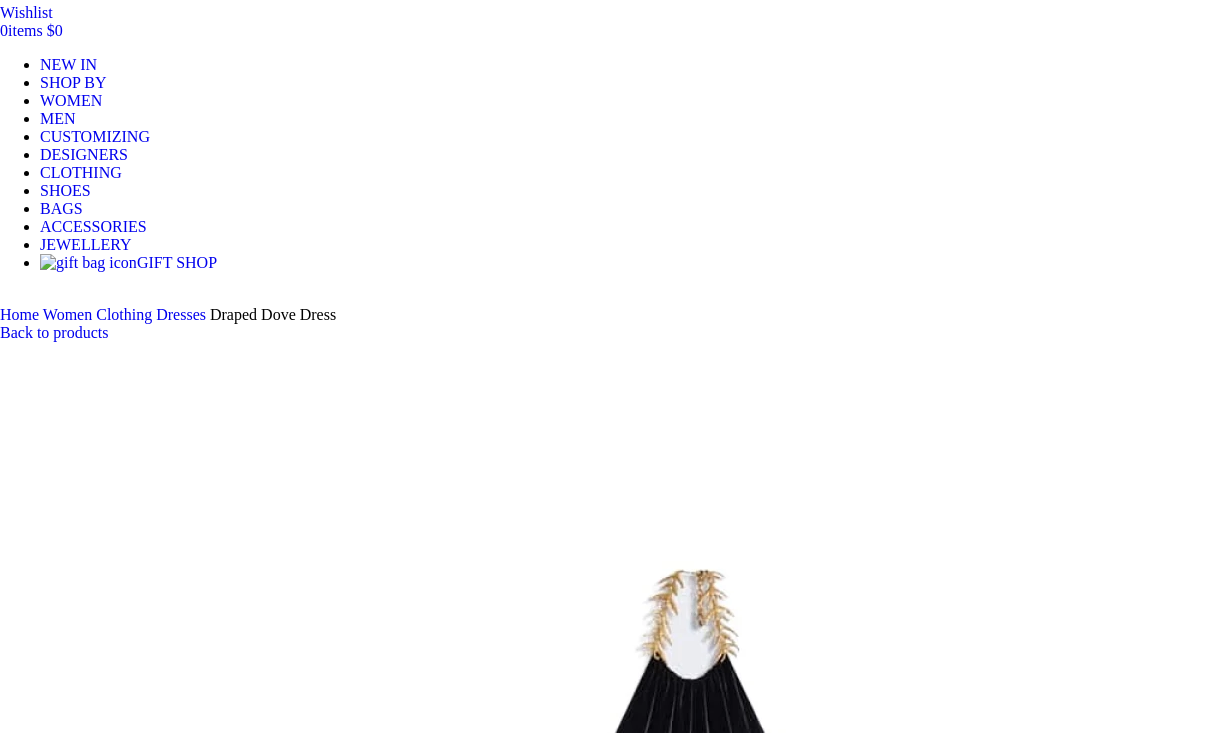 click on "Choose an option 4 UK 6 UK 8 UK 10 UK 12 UK 14 UK 16 UK" at bounding box center (108, 11984) 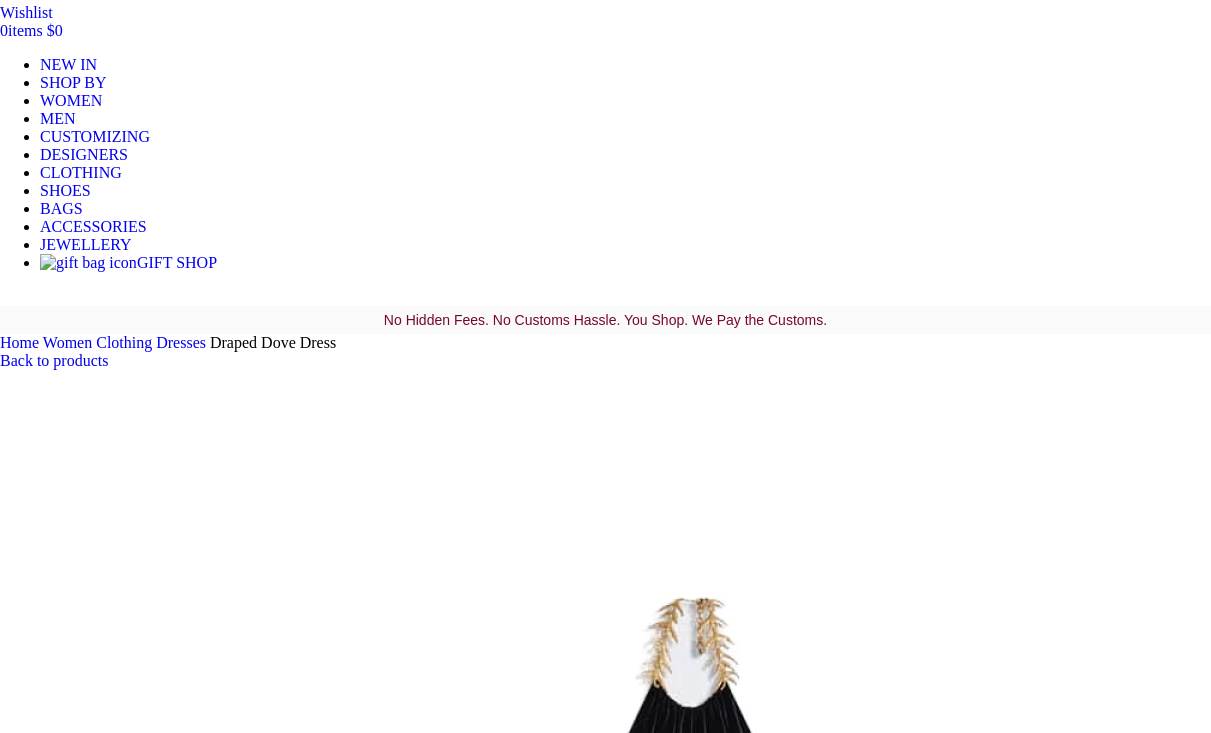 click on "Size Guide" at bounding box center [32, 11991] 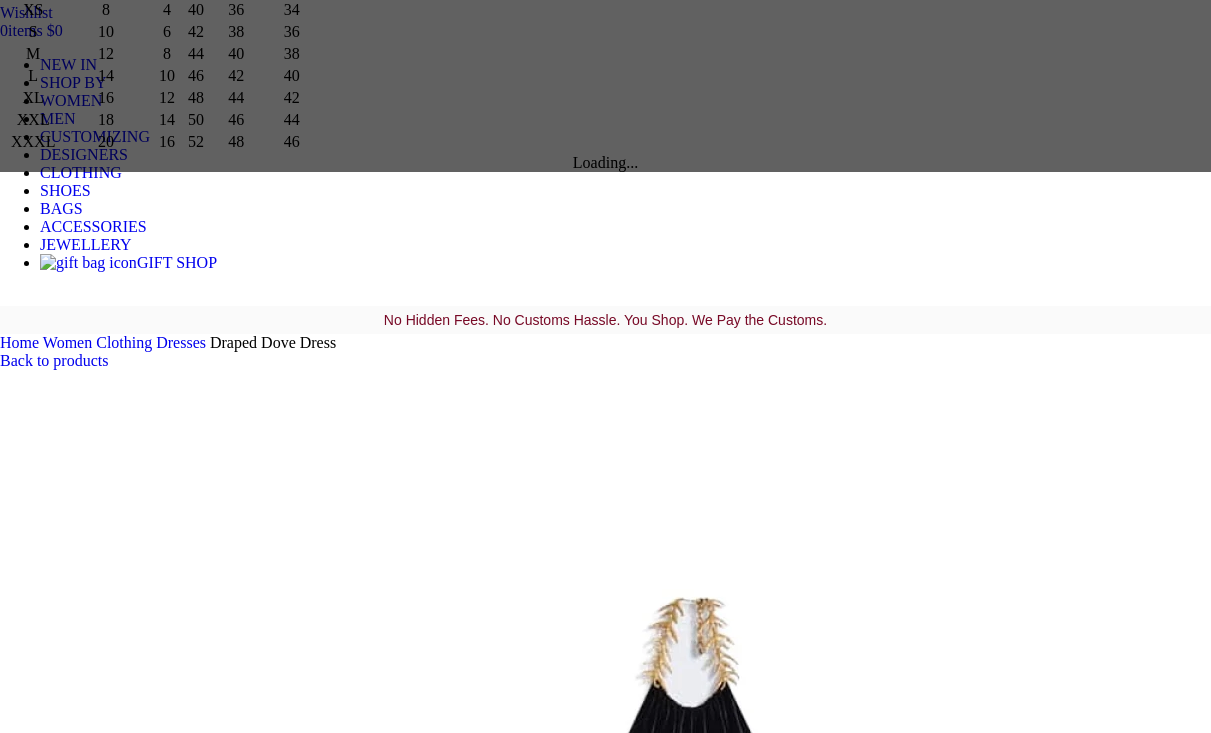 click on "×
Women's clothing size guide
Women Clothing
Size Guide
Women's clothing size guide should be use as a guide only. Cut may vary between brands. Please check if there is additional information on sizing/my fit for the particular product you are interested in. If you still have doubts about the size, contact us.
Size
UK / Australia
US
Italy
France
Germany
XXXS
4
0
36" at bounding box center [605, -63] 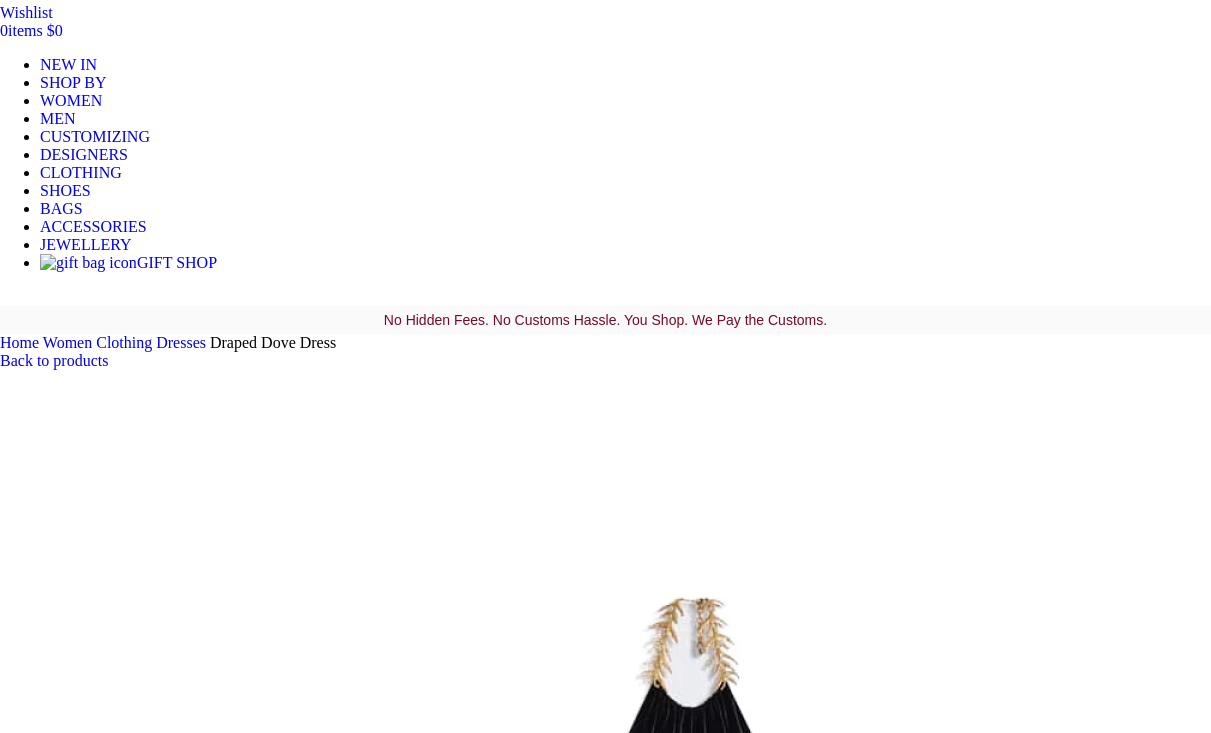 click on "Choose an option 4 UK 6 UK 8 UK 10 UK 12 UK 14 UK 16 UK" at bounding box center (108, 12012) 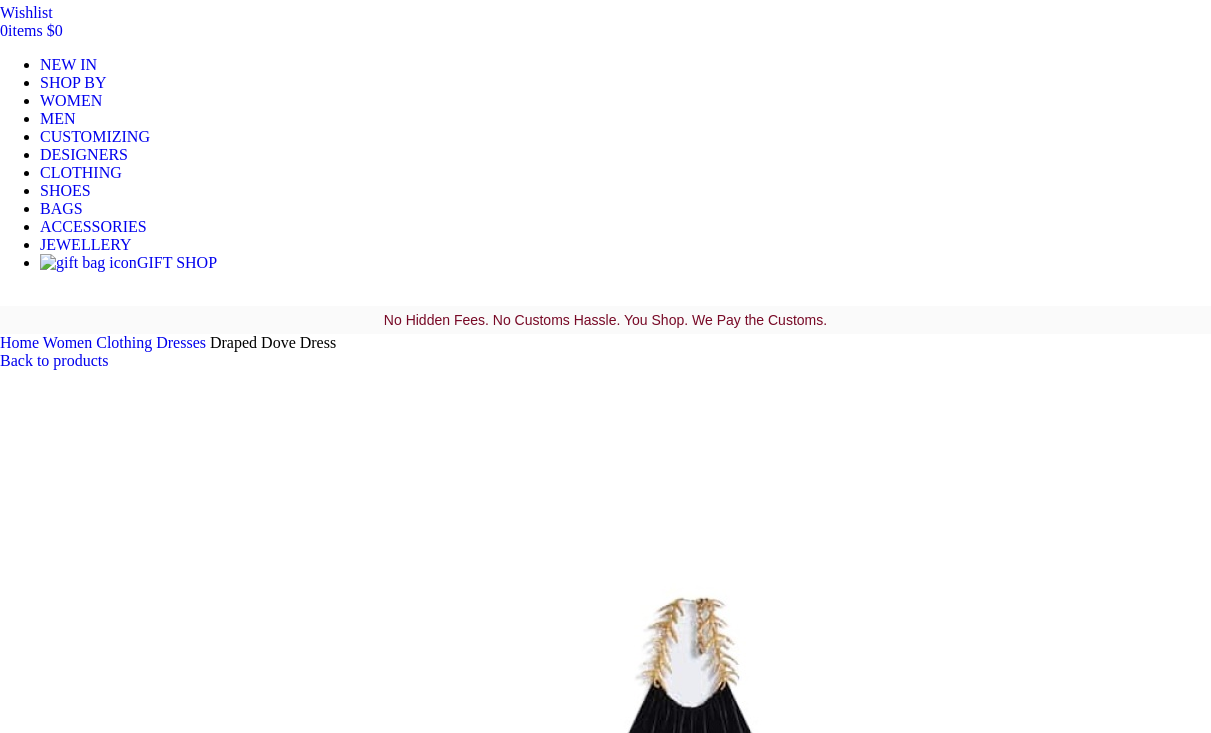 select on "4-uk" 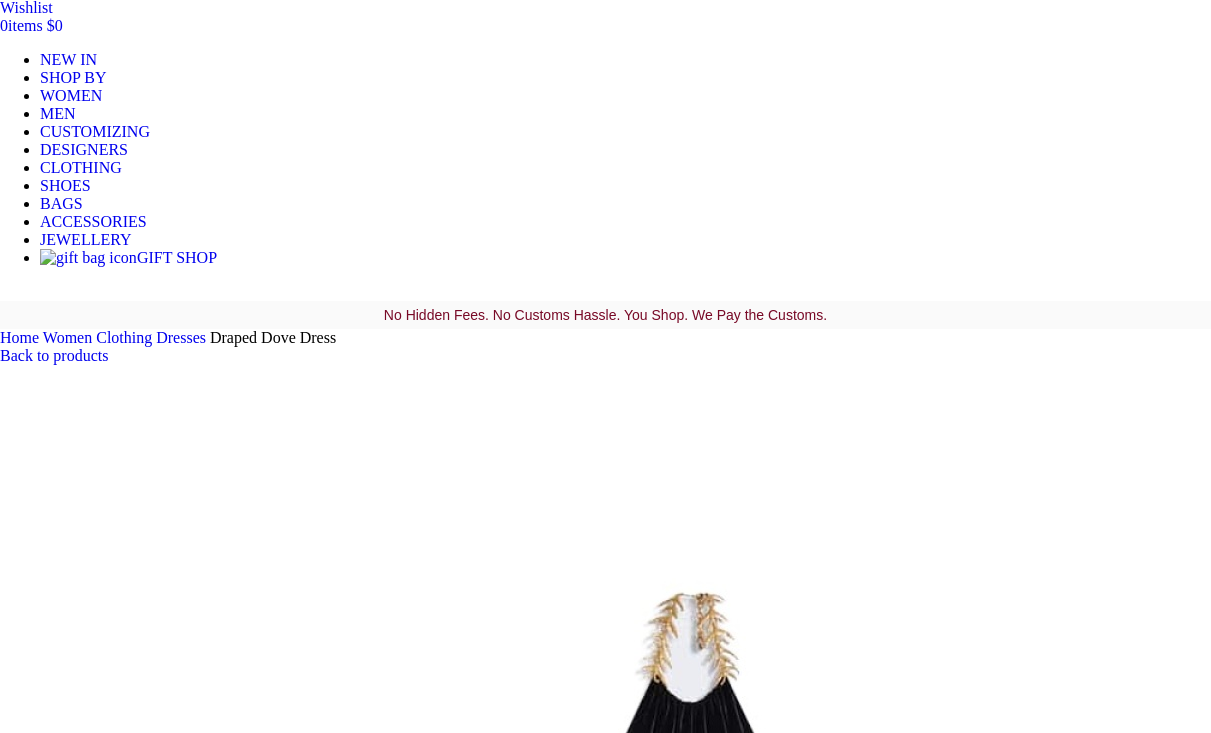 scroll, scrollTop: 286, scrollLeft: 0, axis: vertical 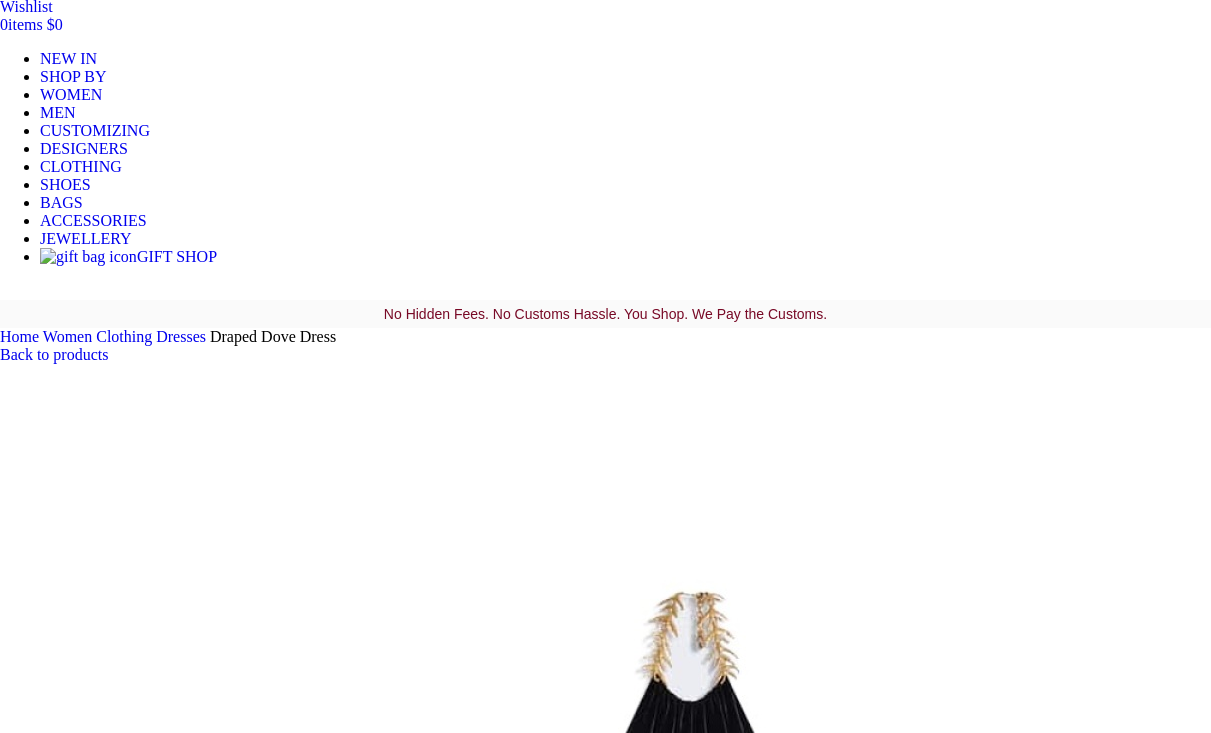 click on "Add to cart" at bounding box center [50, 12047] 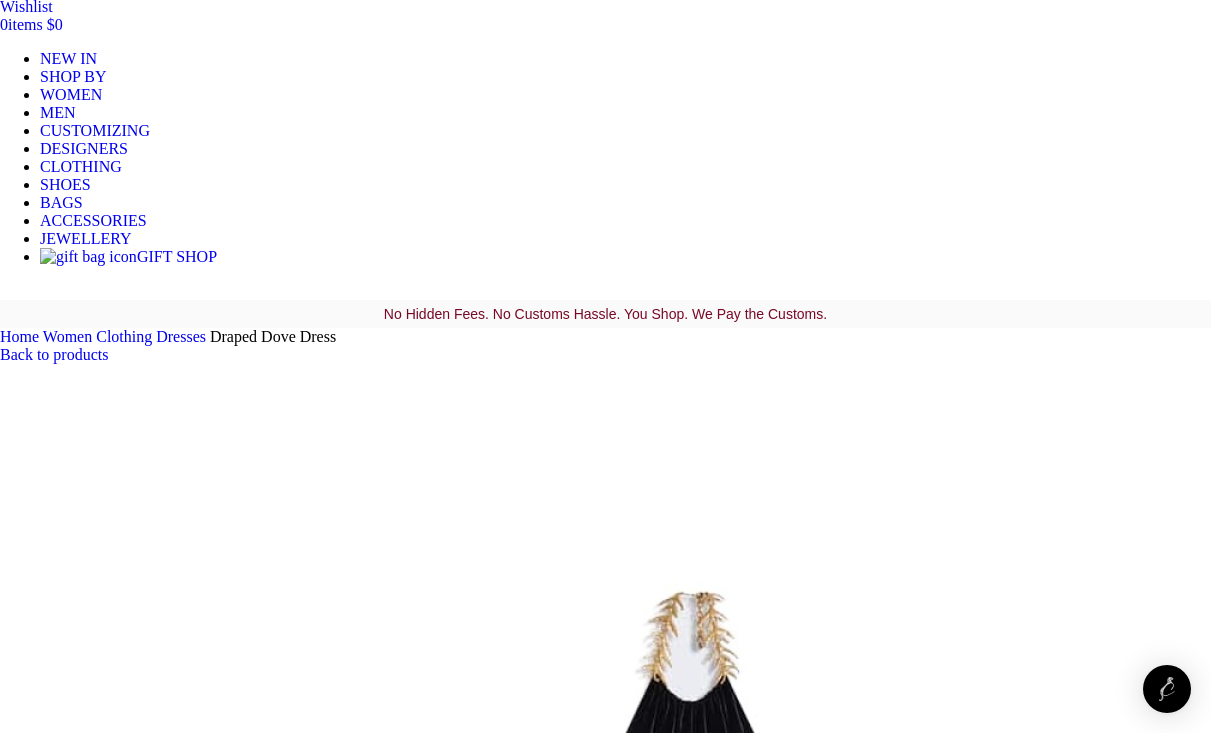 click at bounding box center [310, 1617] 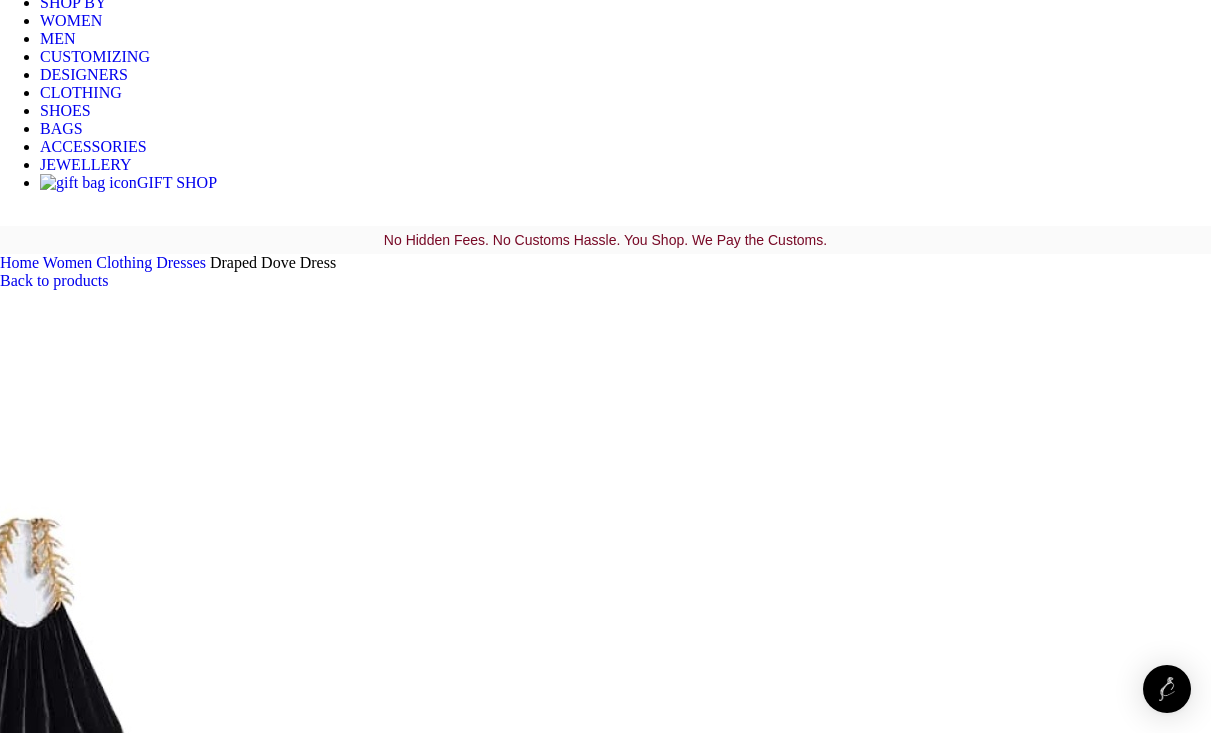 scroll, scrollTop: 370, scrollLeft: 0, axis: vertical 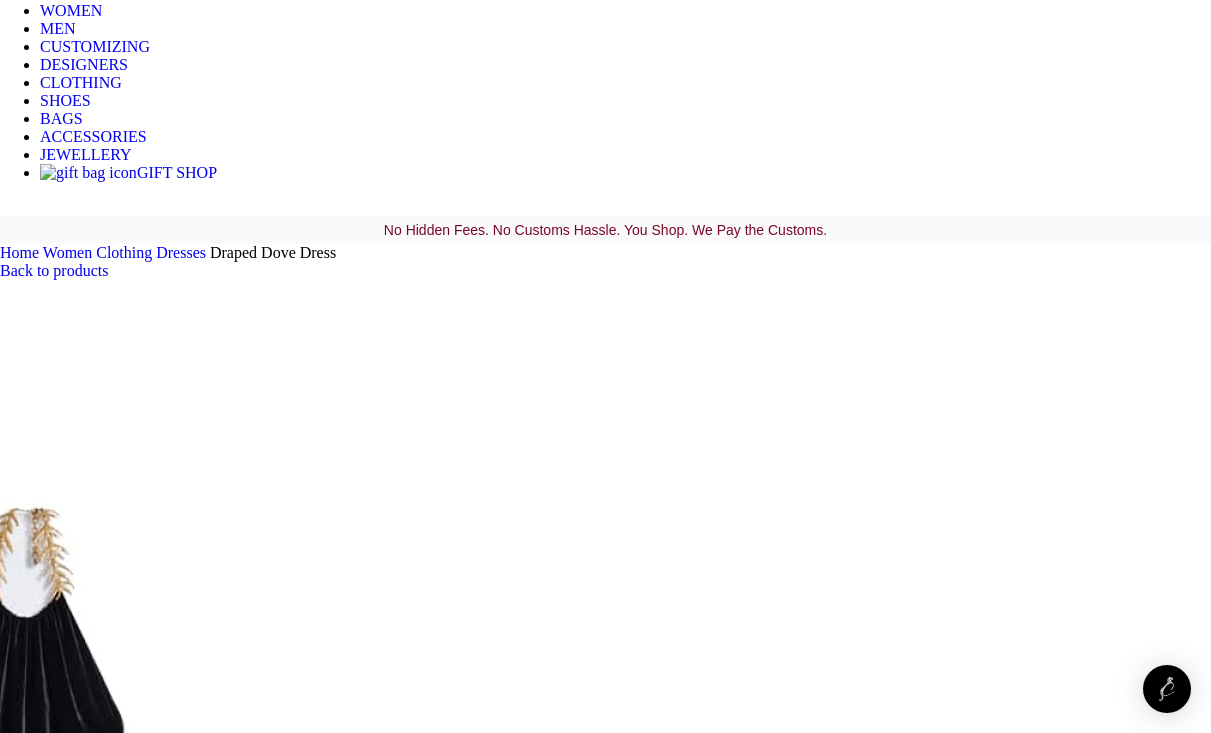 click at bounding box center [310, 1658] 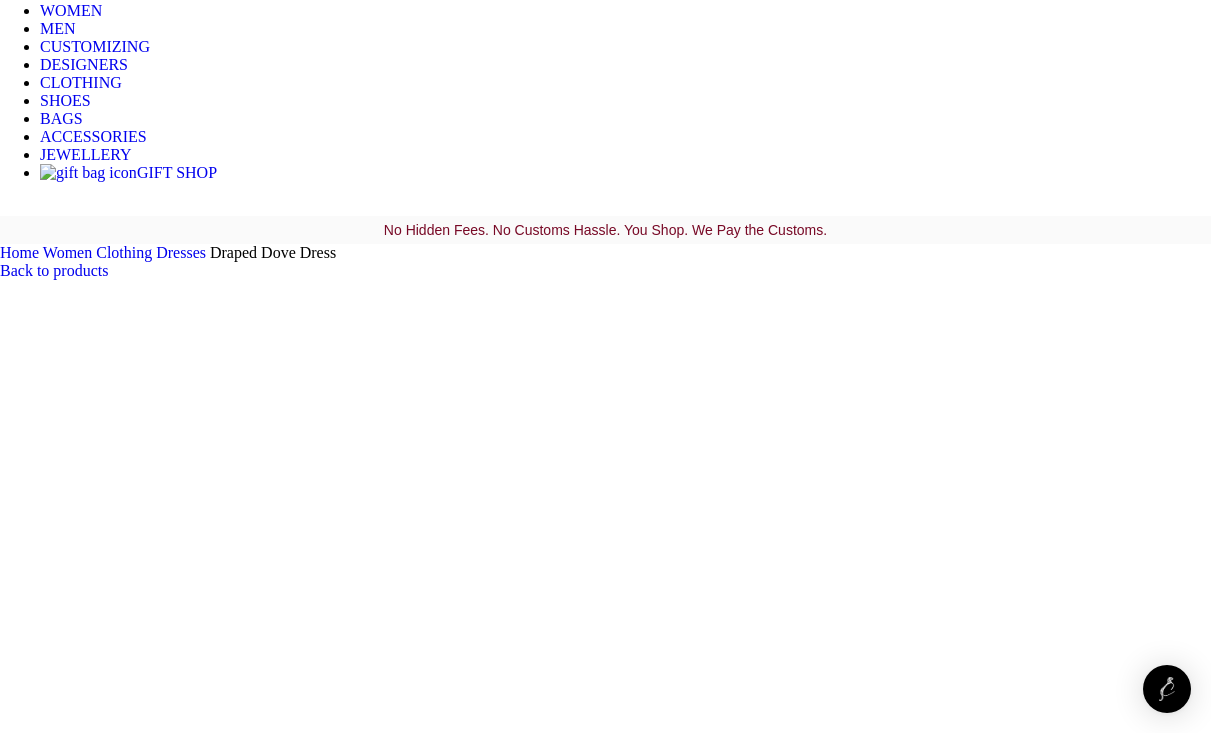 click at bounding box center (310, 1783) 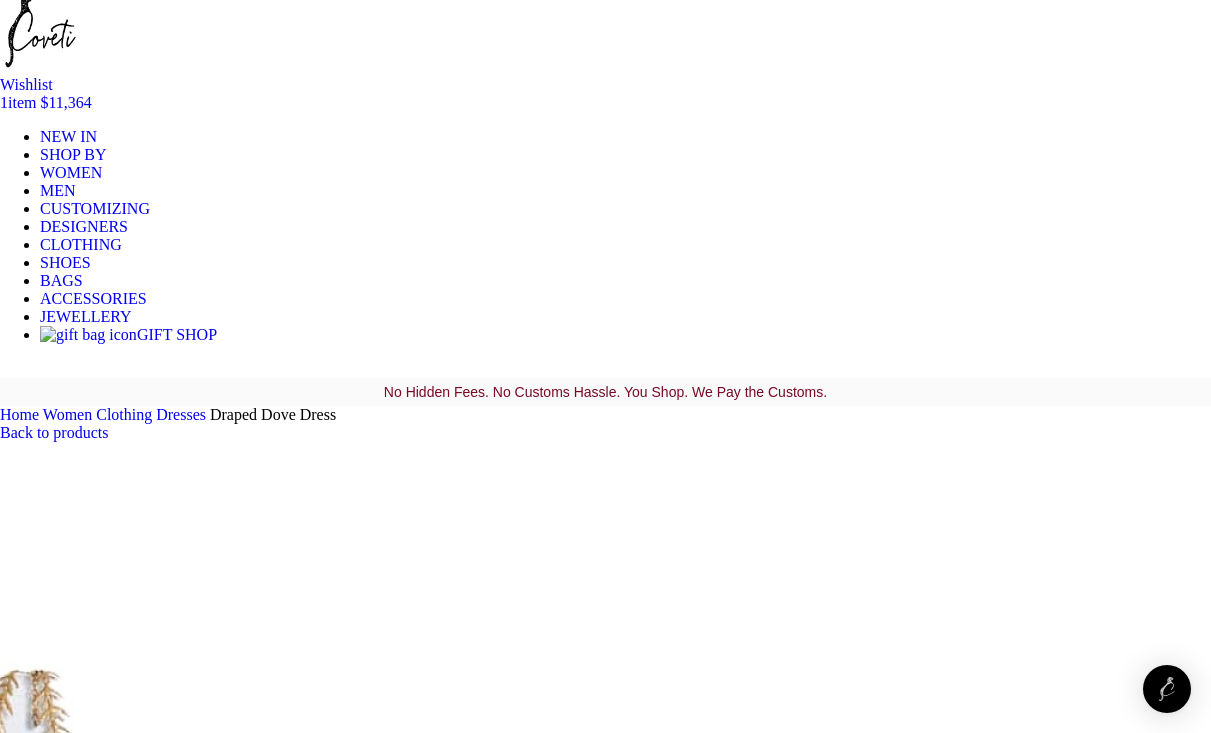 scroll, scrollTop: 267, scrollLeft: 0, axis: vertical 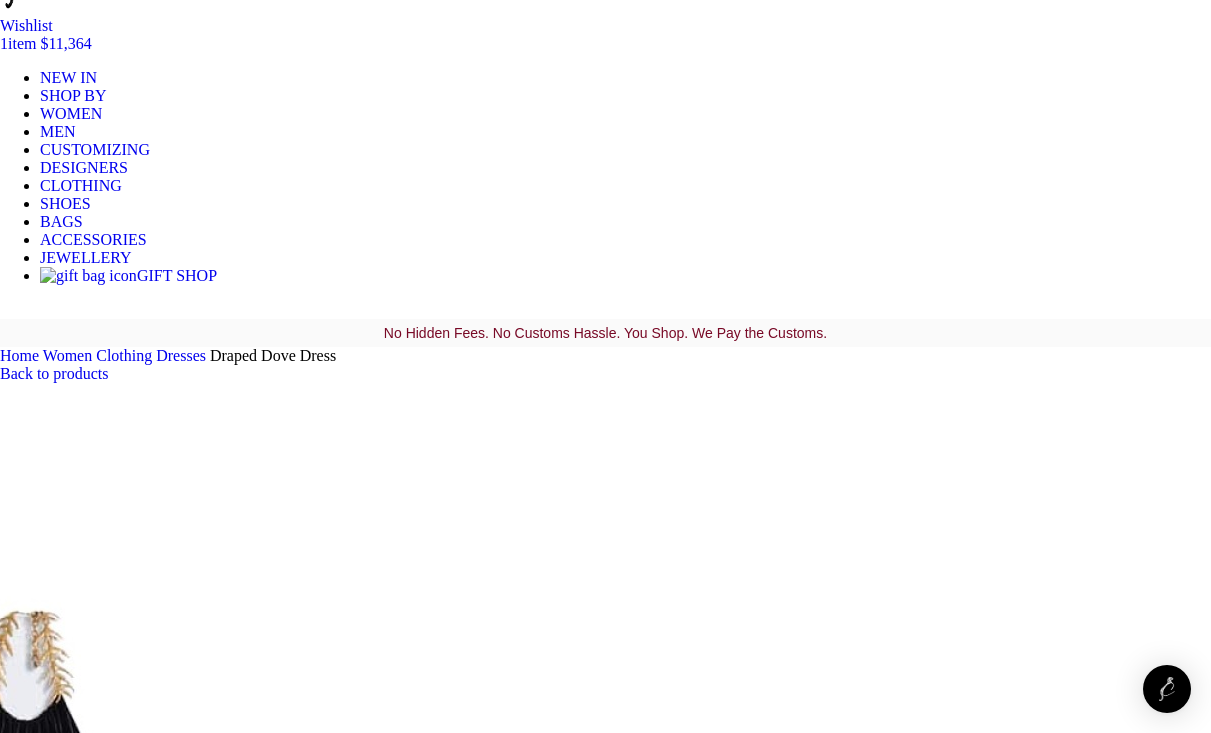 click on "×" at bounding box center (84, 14486) 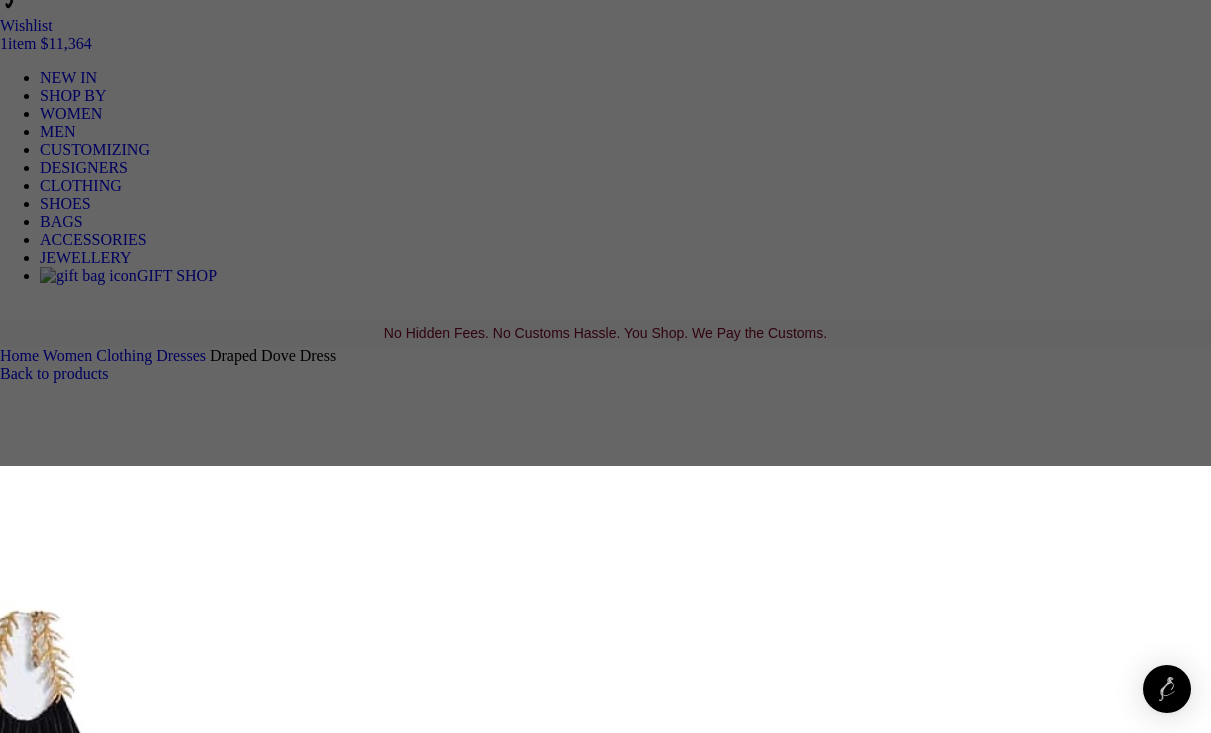 click on "×" at bounding box center (84, 14486) 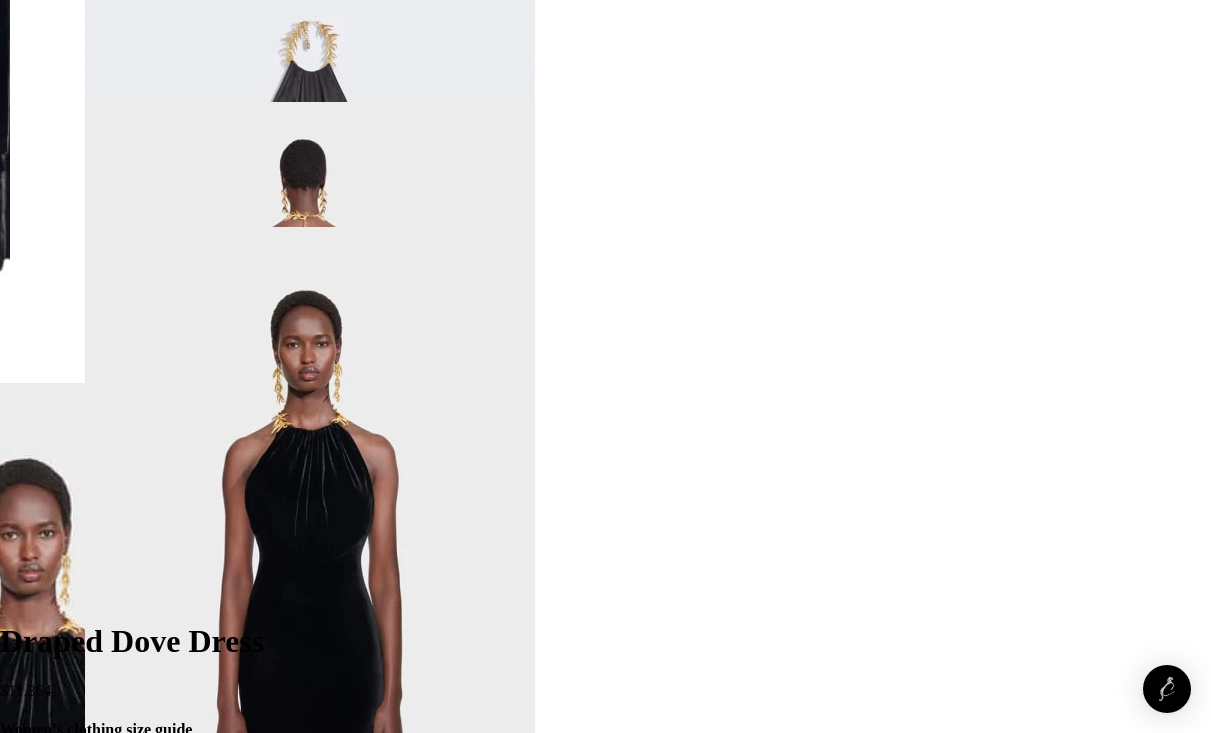 scroll, scrollTop: 1622, scrollLeft: 0, axis: vertical 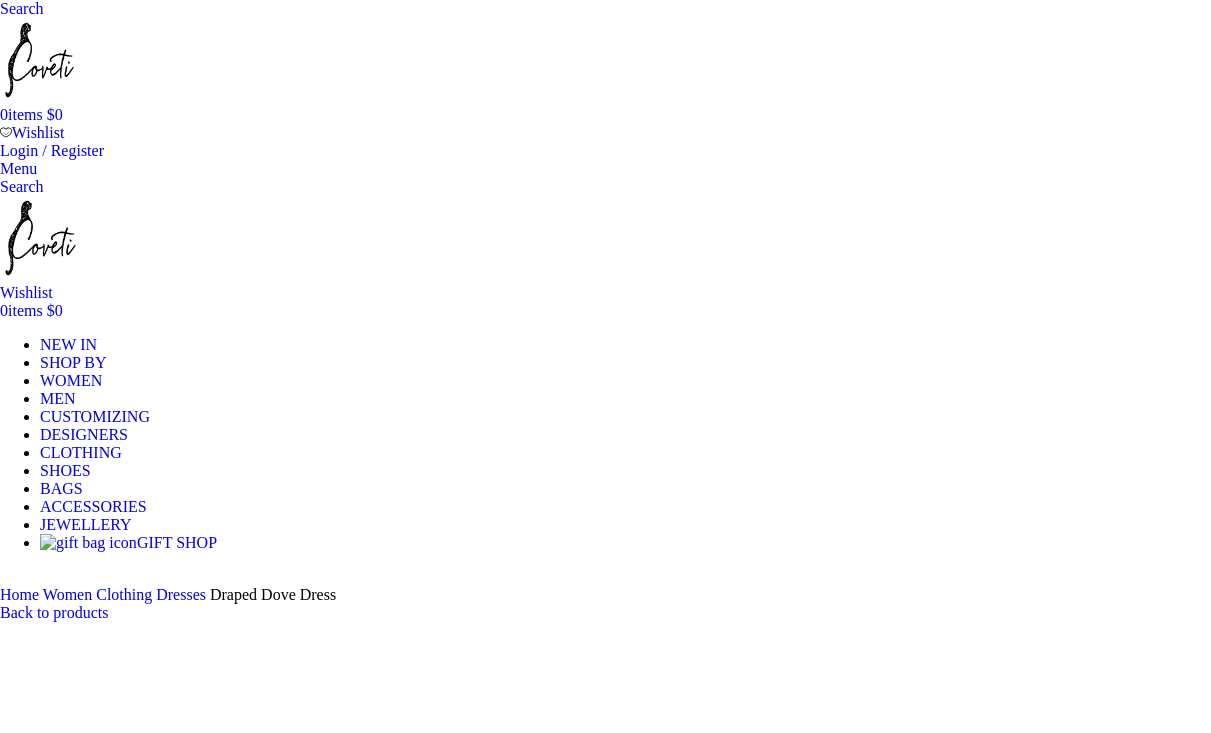 select on "4-uk" 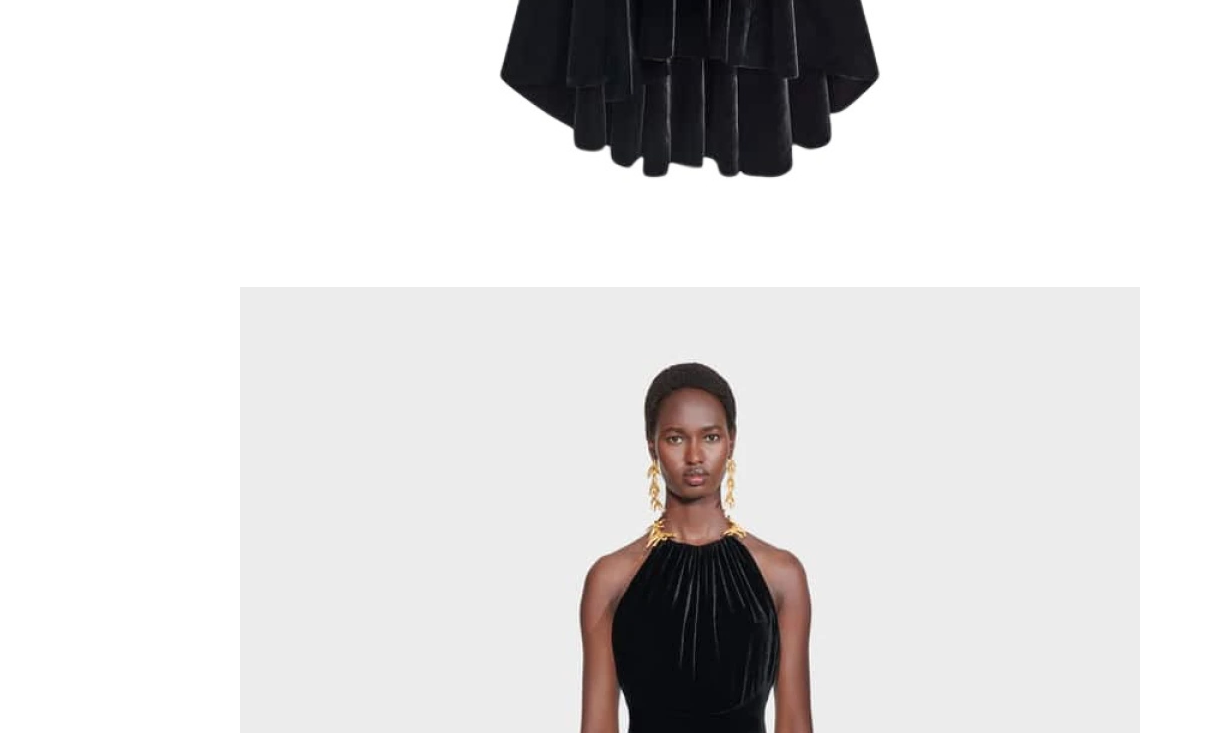 scroll, scrollTop: 0, scrollLeft: 0, axis: both 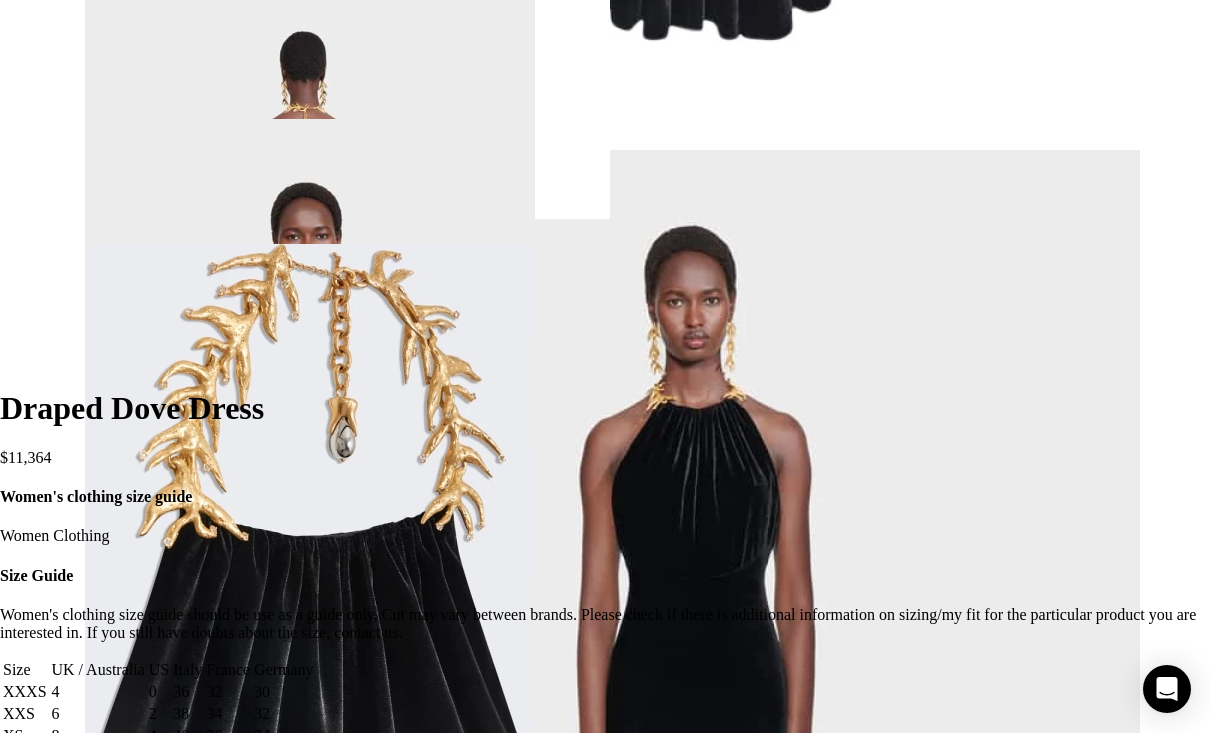 click on "Select options" at bounding box center (100, 13148) 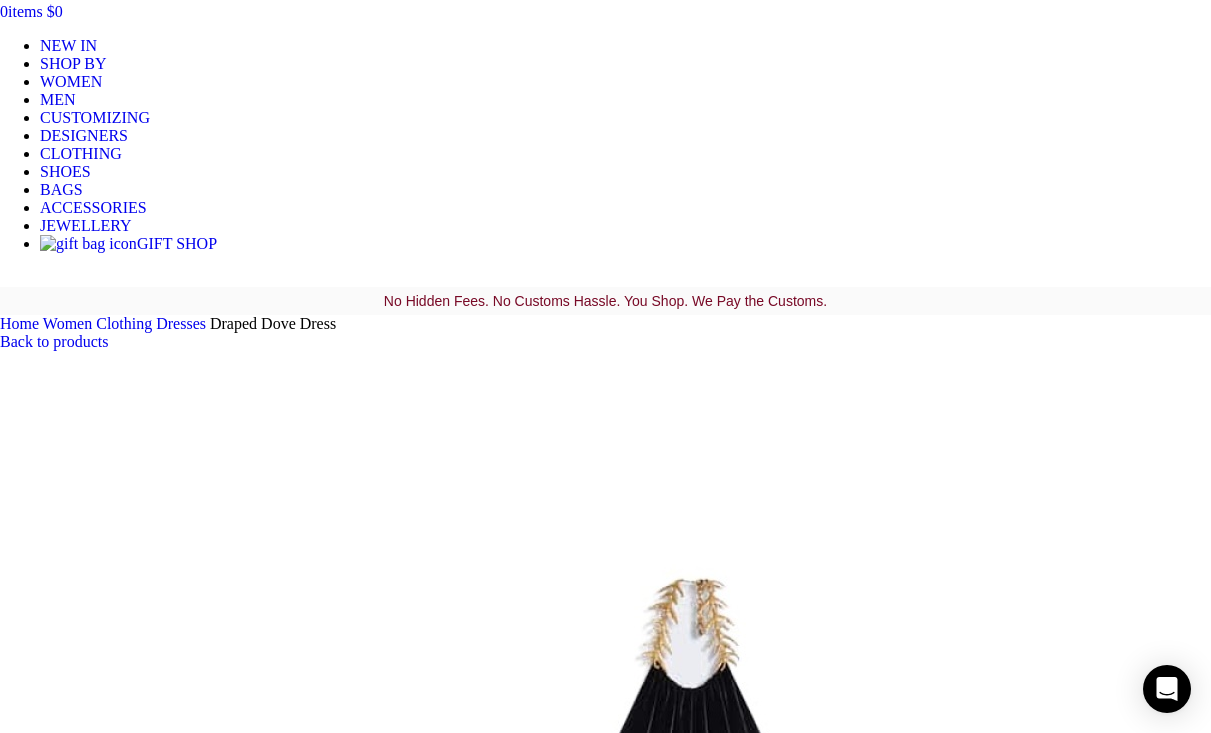 scroll, scrollTop: 248, scrollLeft: 0, axis: vertical 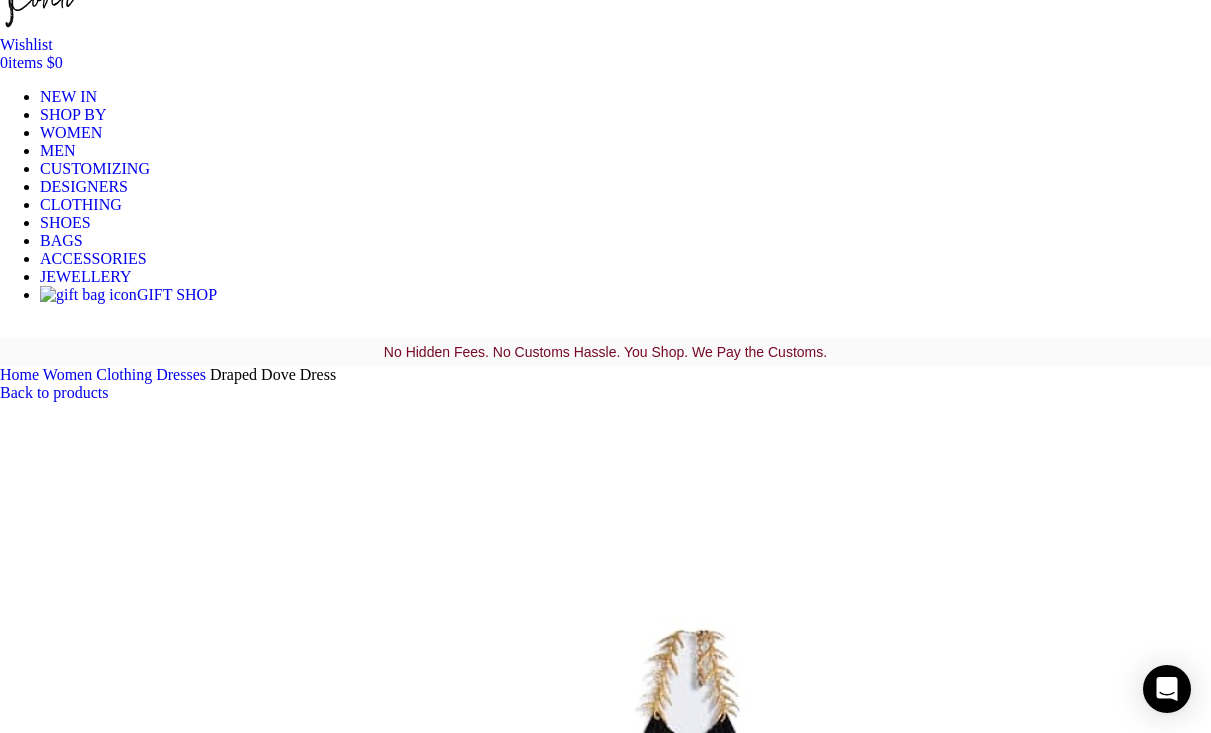 click on "Add to cart" at bounding box center (50, 2562) 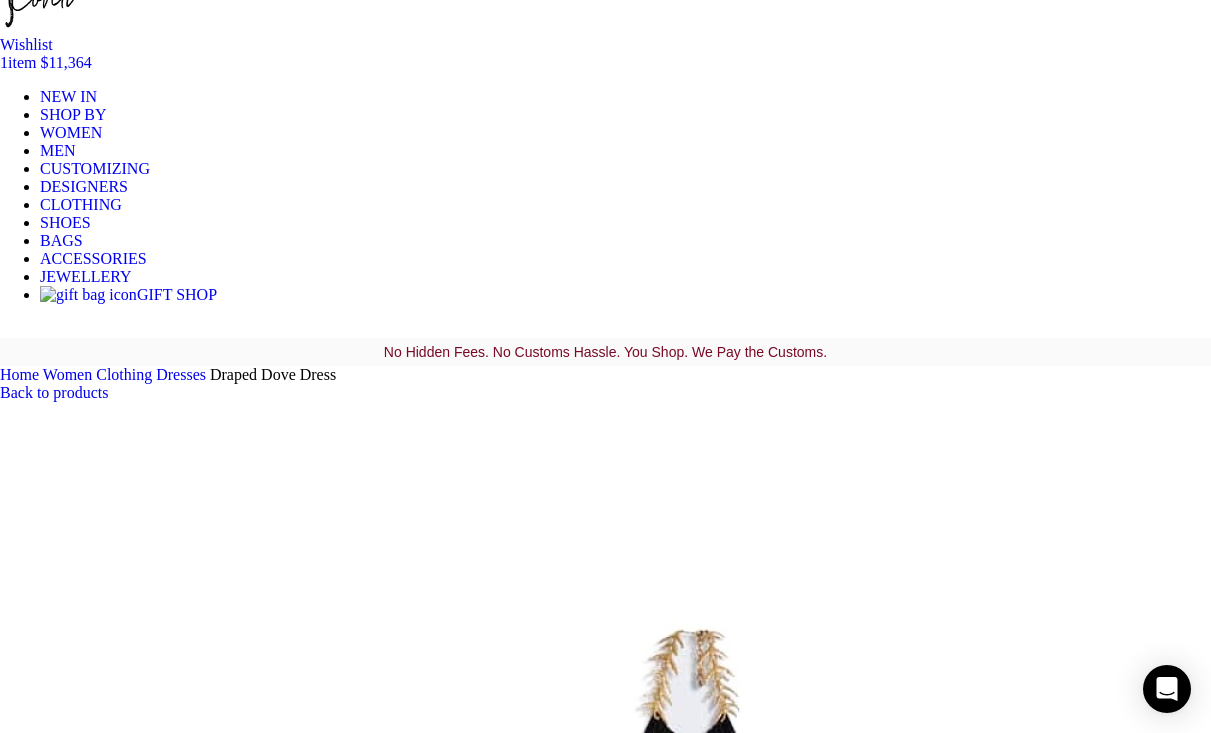 click on "Close" at bounding box center (16, 13949) 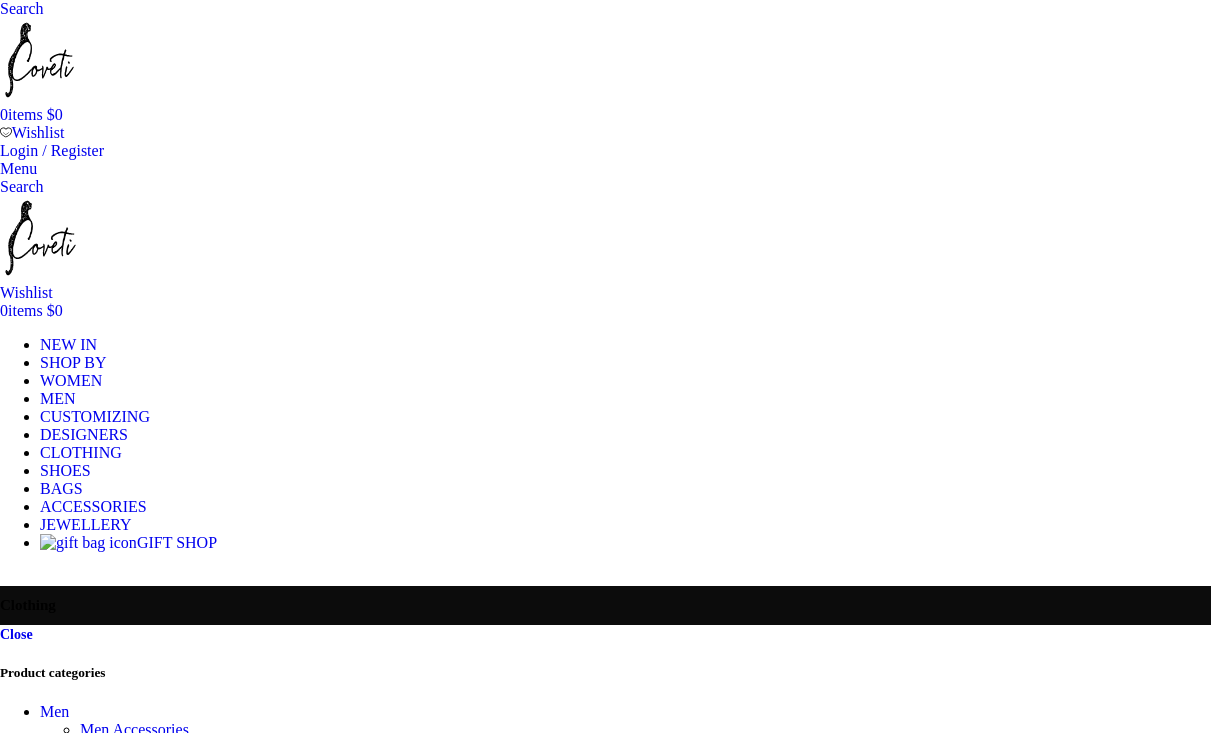 scroll, scrollTop: 0, scrollLeft: 0, axis: both 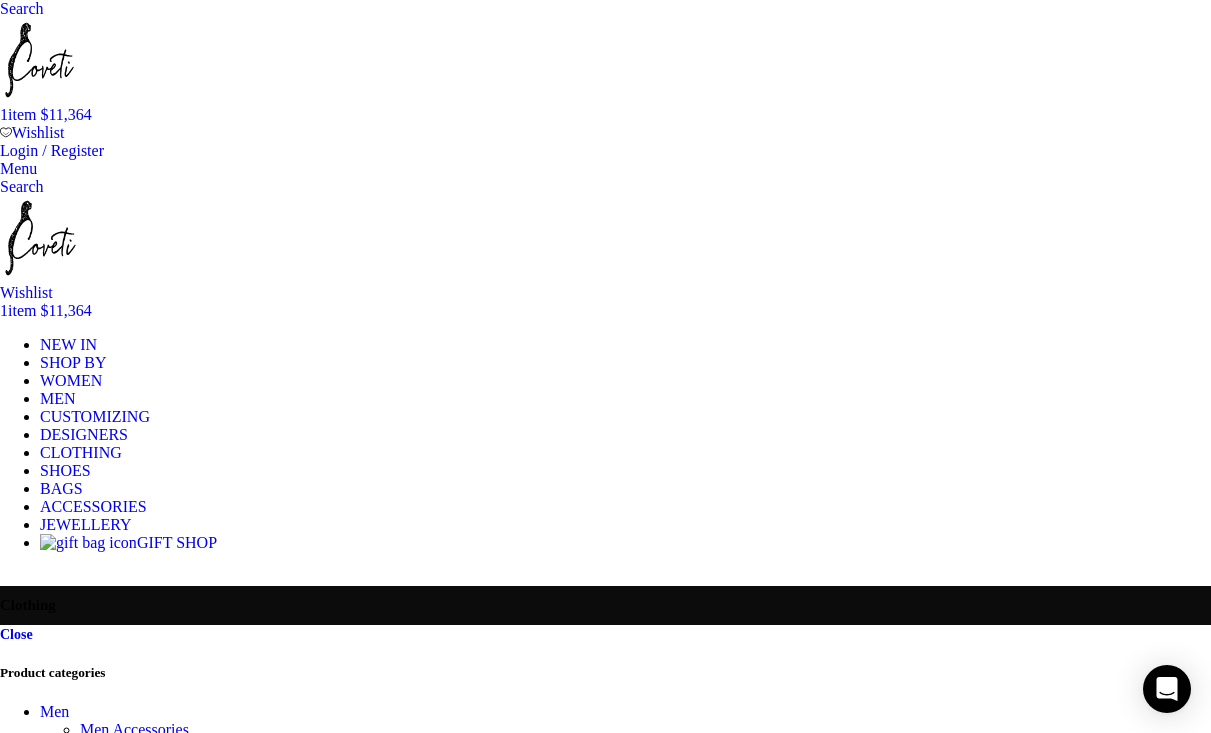 click on "Product categories" at bounding box center (605, 673) 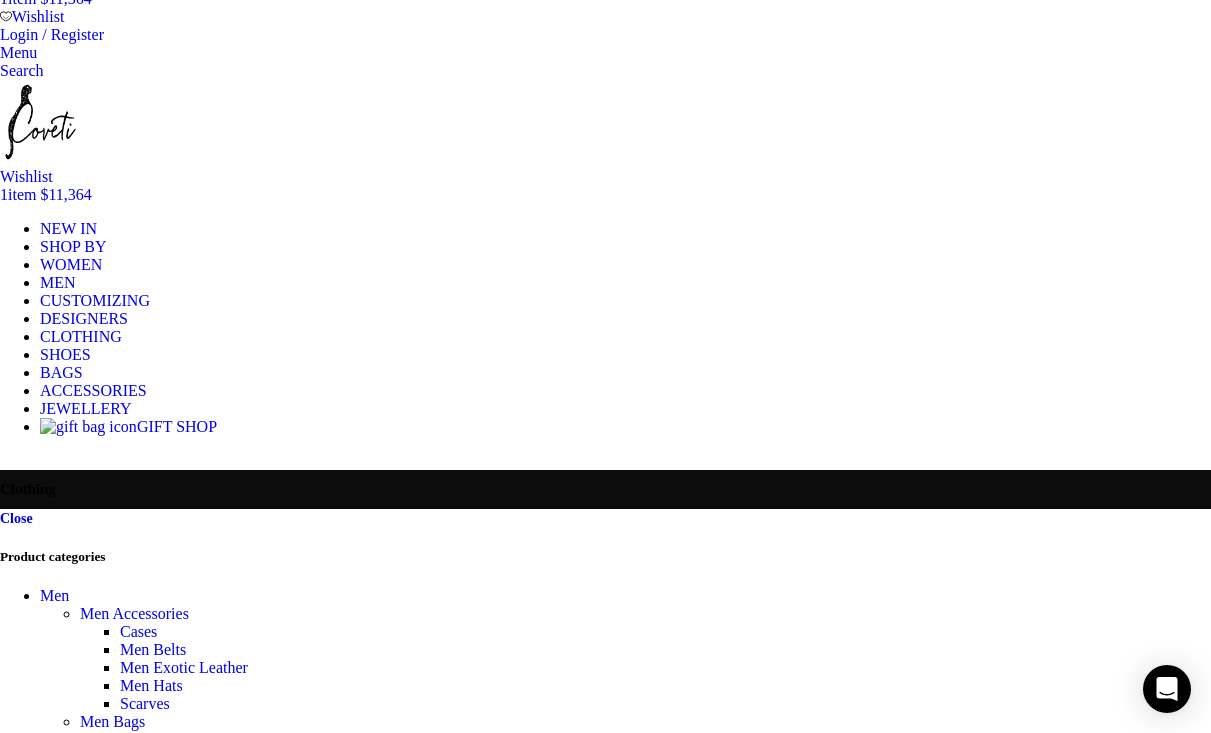 click on "Dresses" at bounding box center (145, 2161) 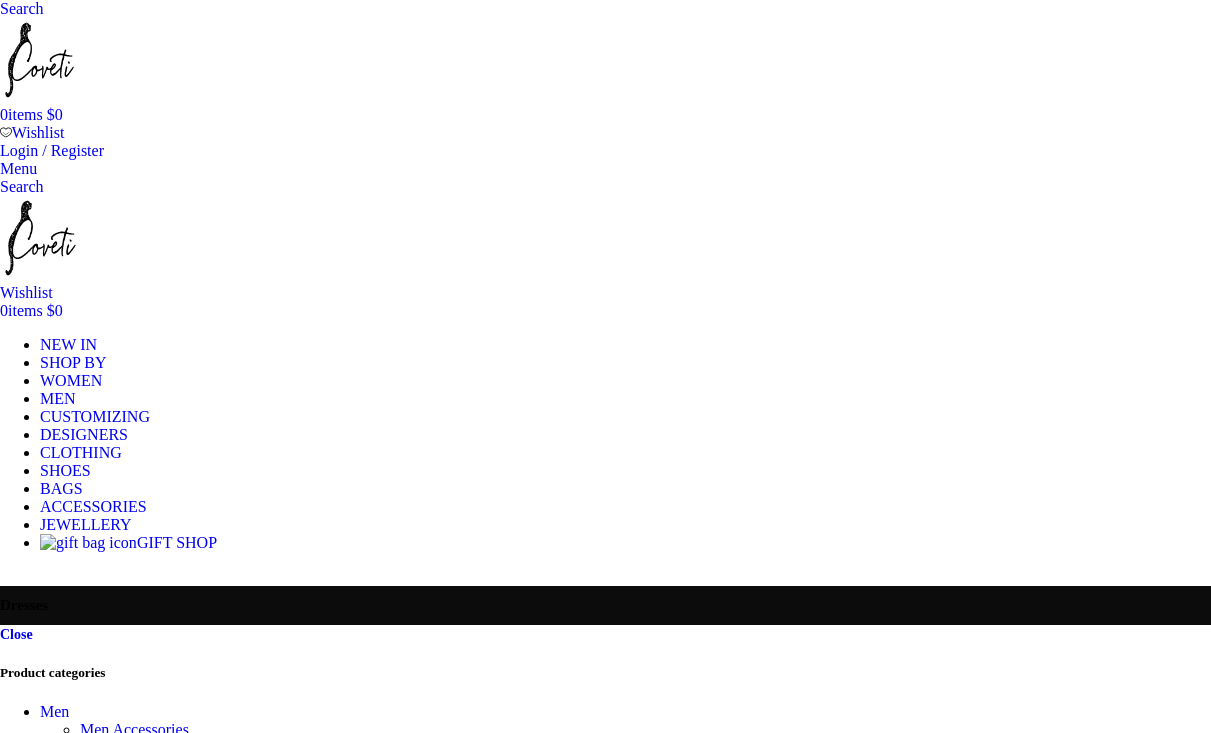 scroll, scrollTop: 0, scrollLeft: 0, axis: both 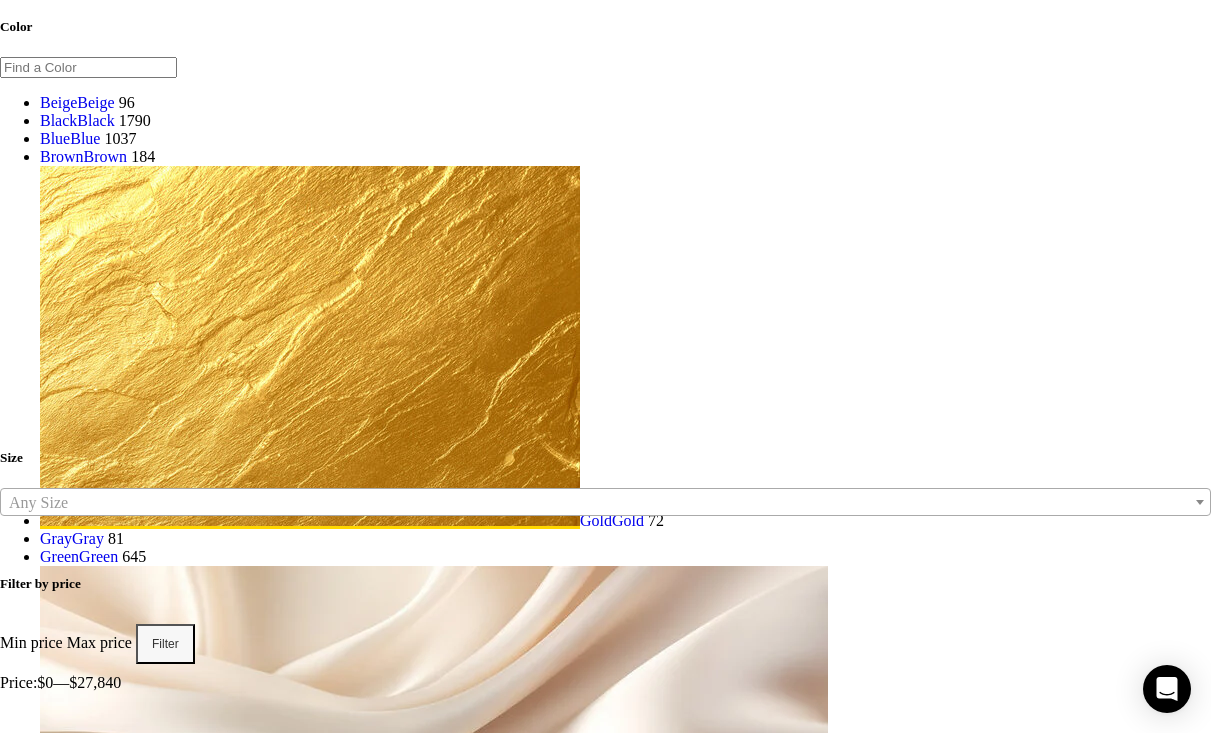 click on "VIEW ALL" at bounding box center (-919, -2113) 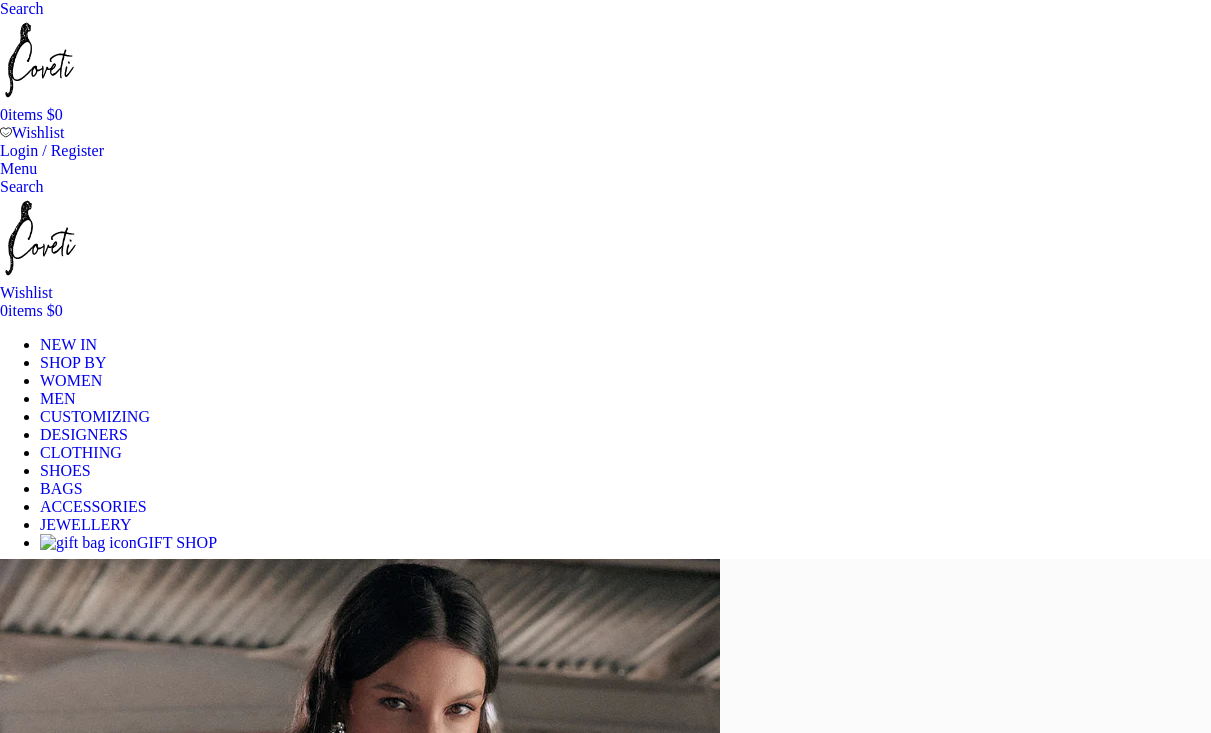 scroll, scrollTop: 0, scrollLeft: 0, axis: both 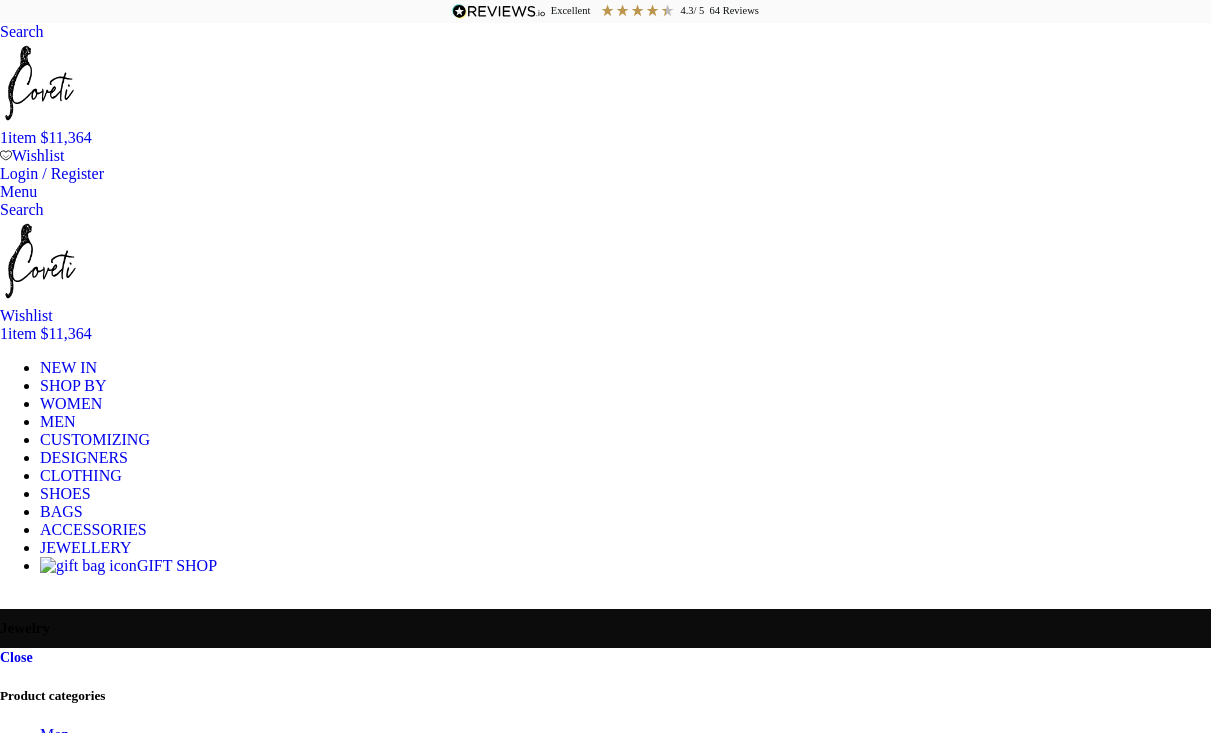 click at bounding box center (605, 4096) 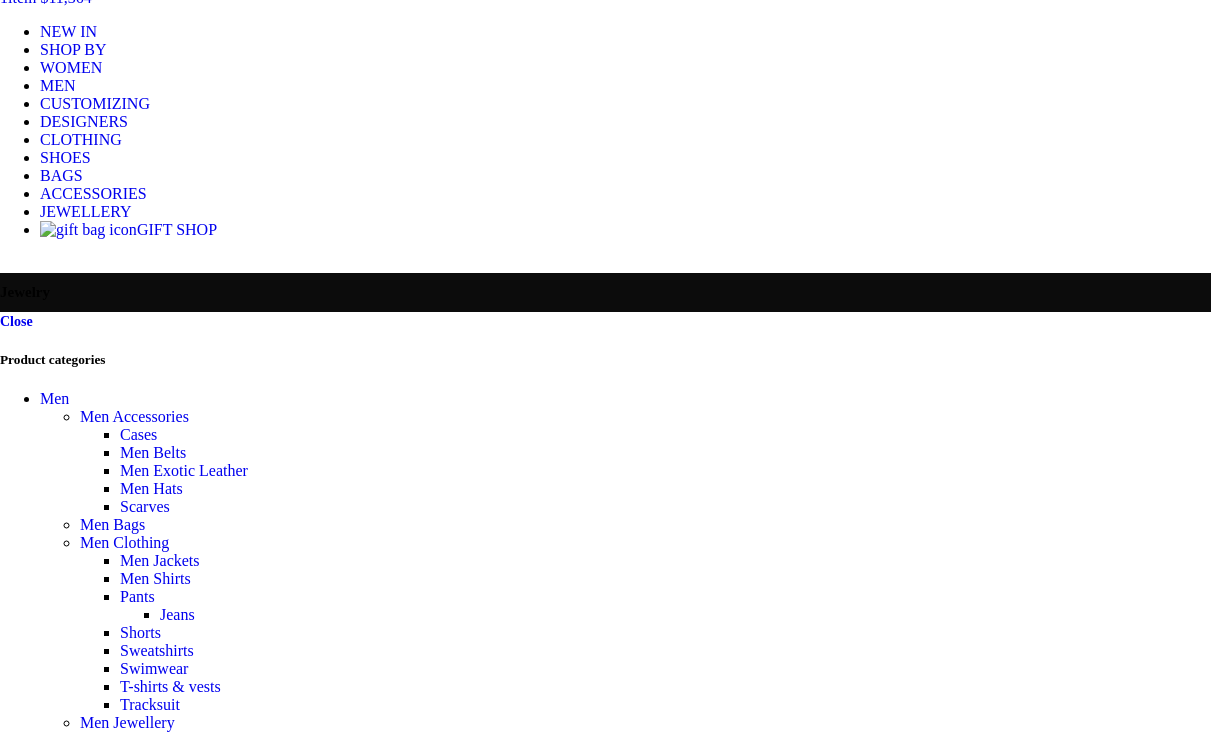 scroll, scrollTop: 804, scrollLeft: 0, axis: vertical 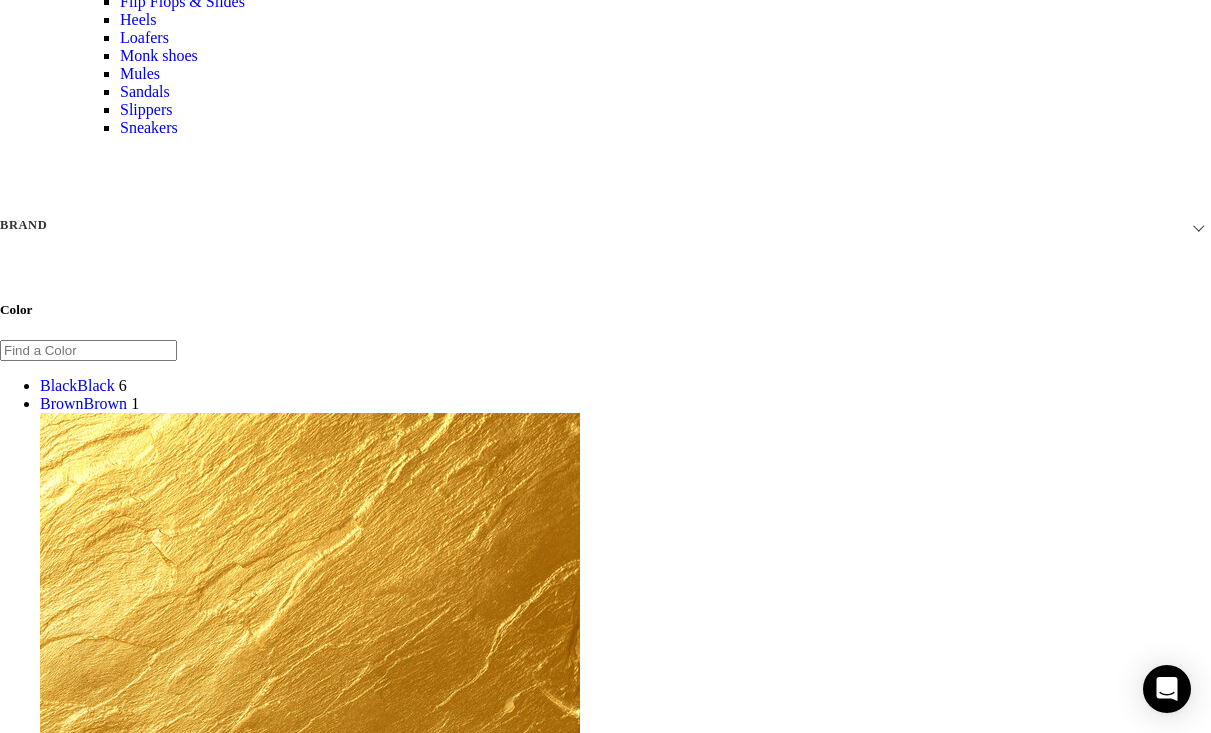 click at bounding box center [605, 18173] 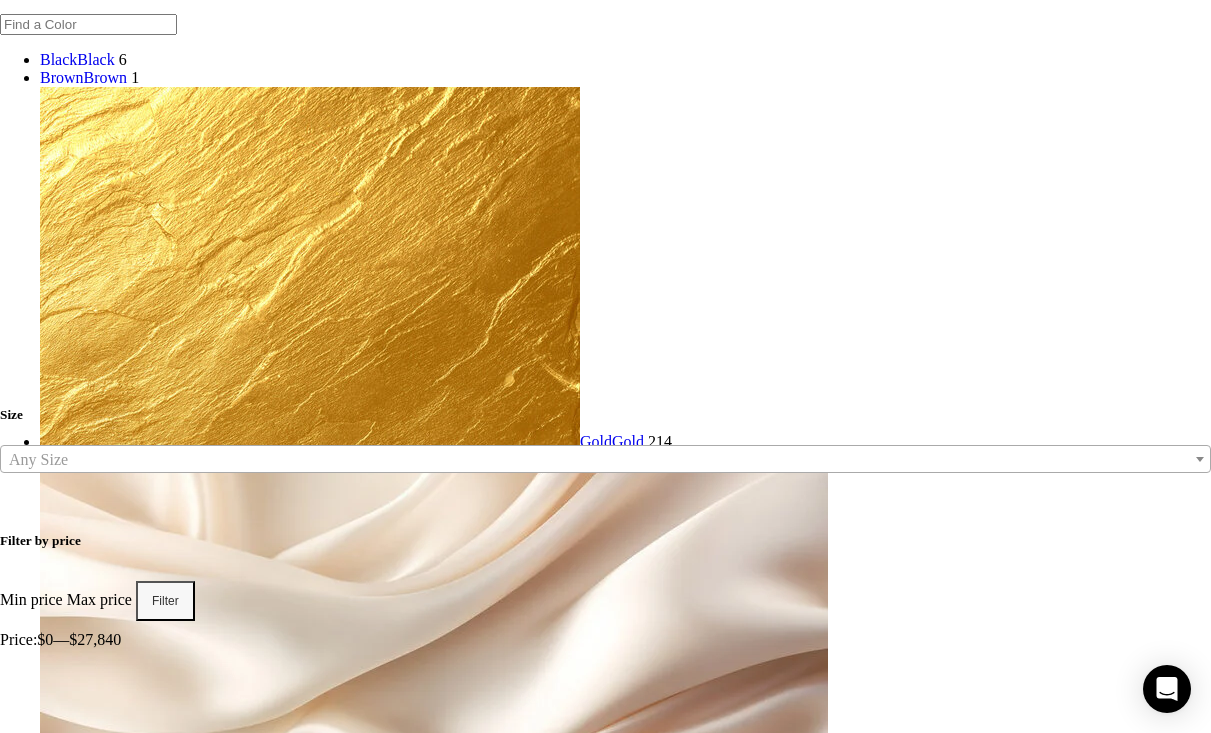 click at bounding box center (605, 17847) 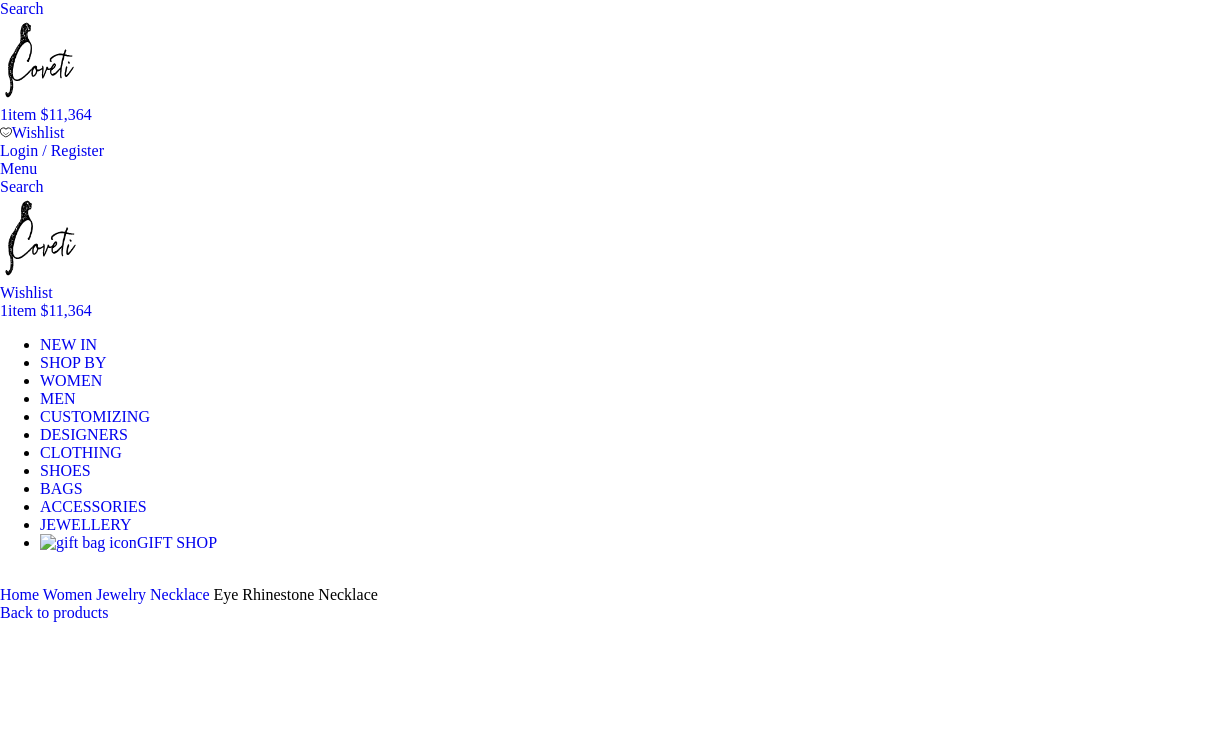 scroll, scrollTop: 0, scrollLeft: 0, axis: both 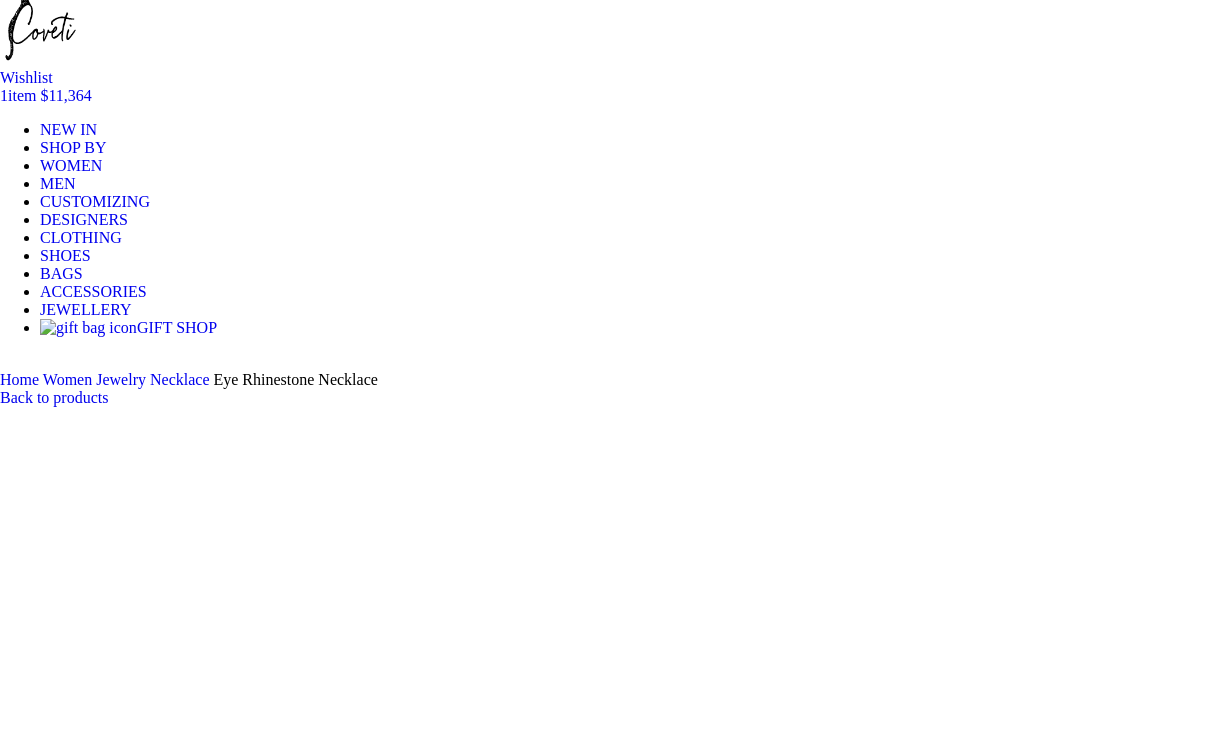click at bounding box center [310, 5128] 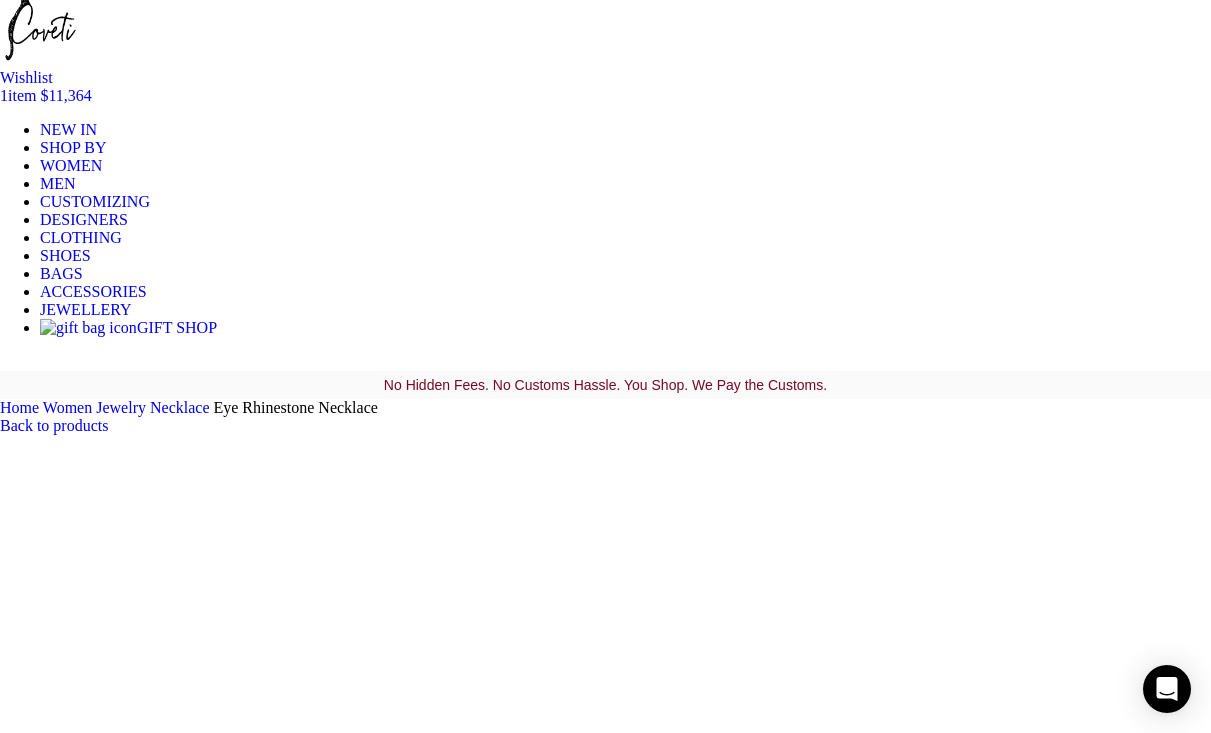 click at bounding box center (310, 1688) 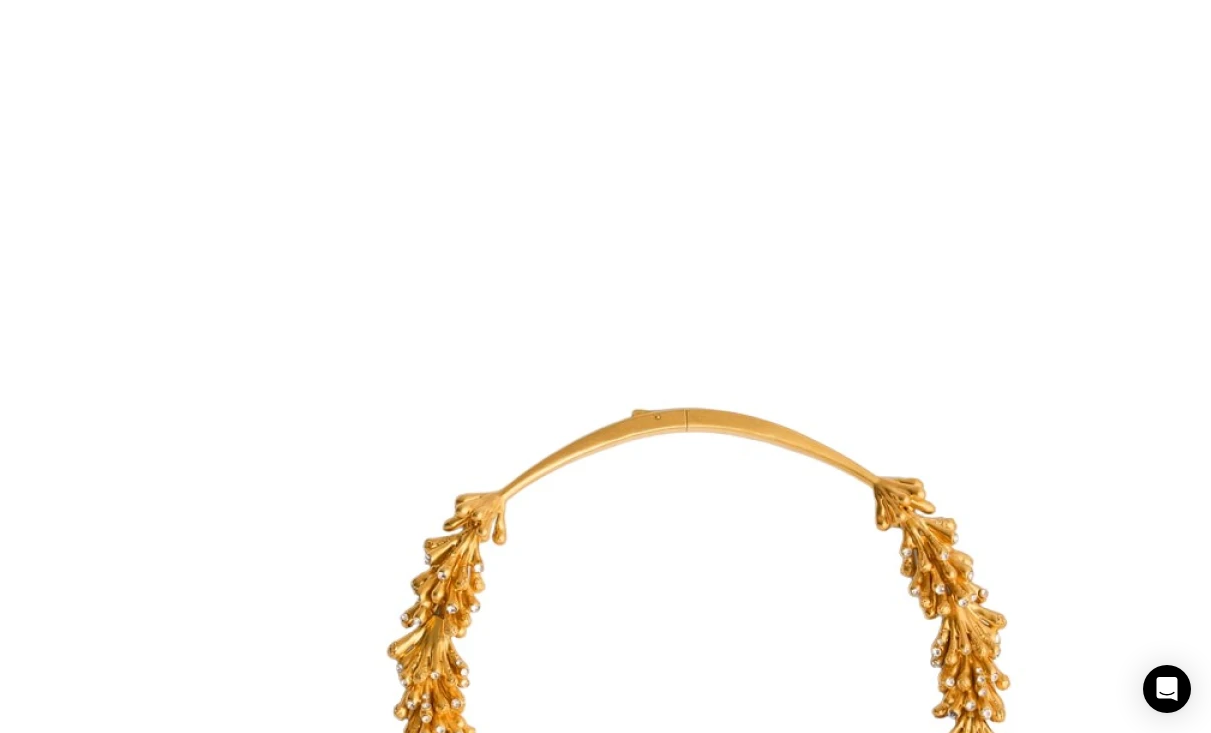 scroll, scrollTop: 713, scrollLeft: 0, axis: vertical 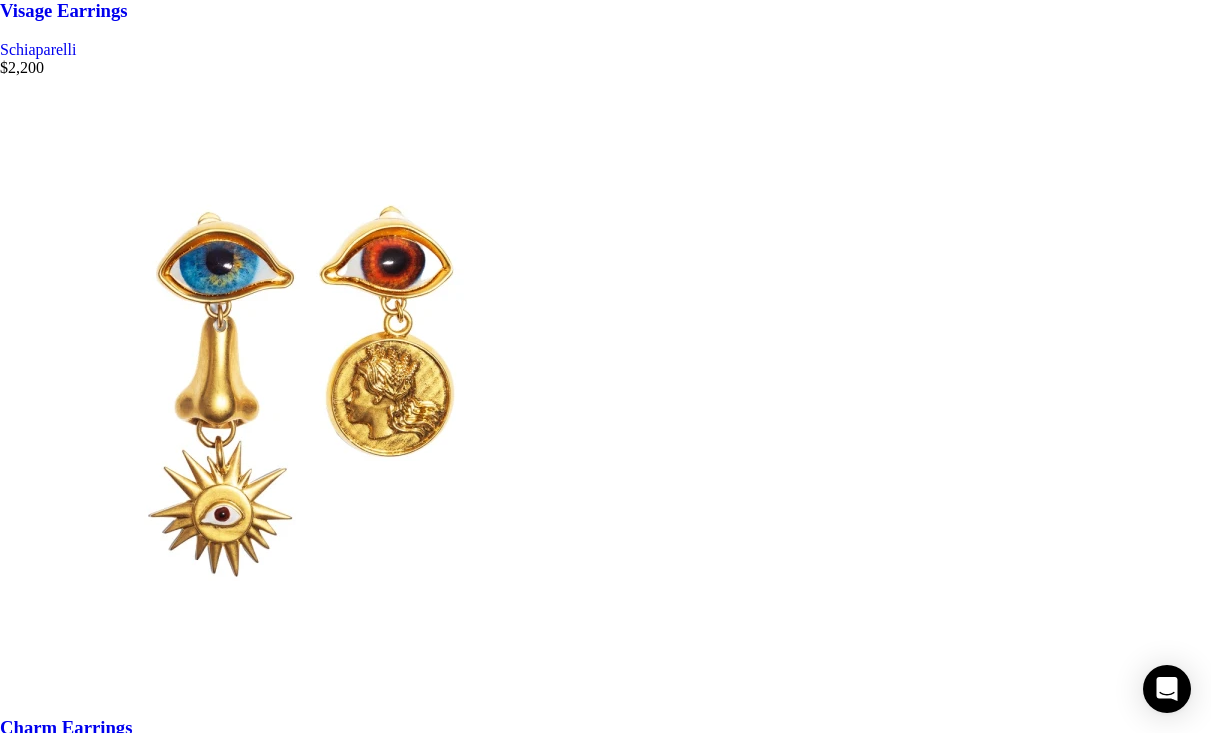 click on "2" at bounding box center [44, 33838] 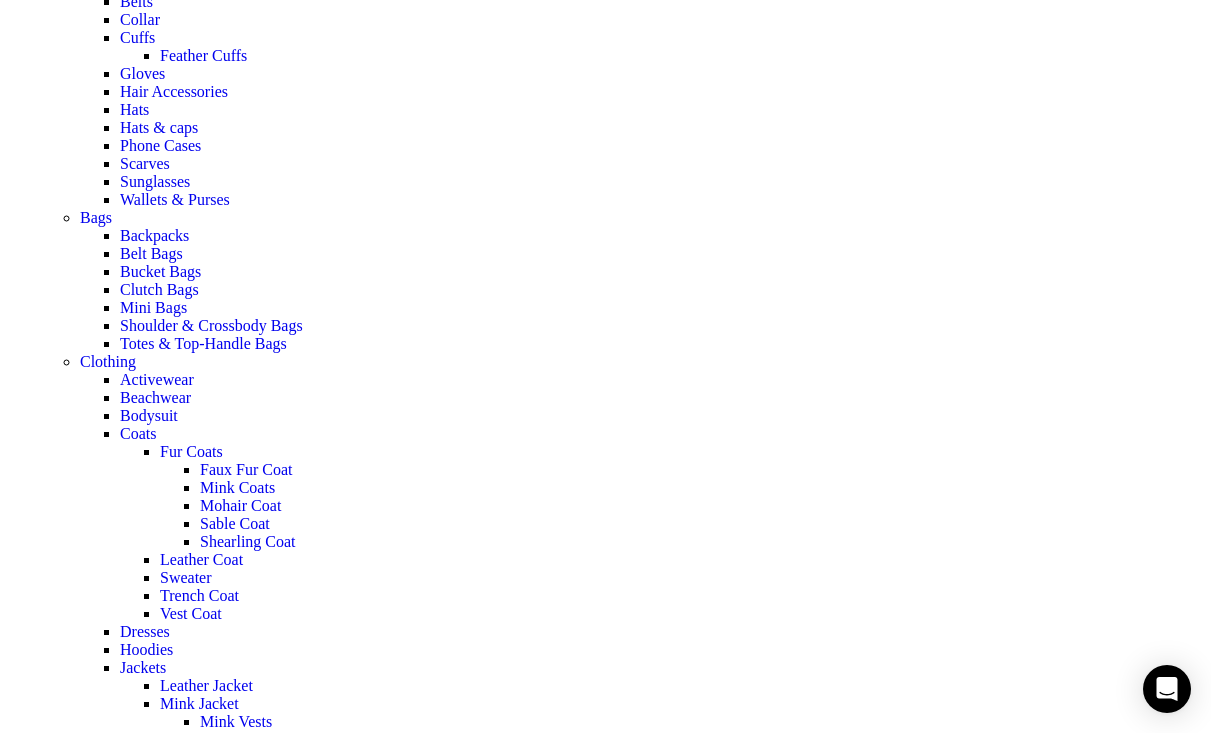 scroll, scrollTop: 1662, scrollLeft: 0, axis: vertical 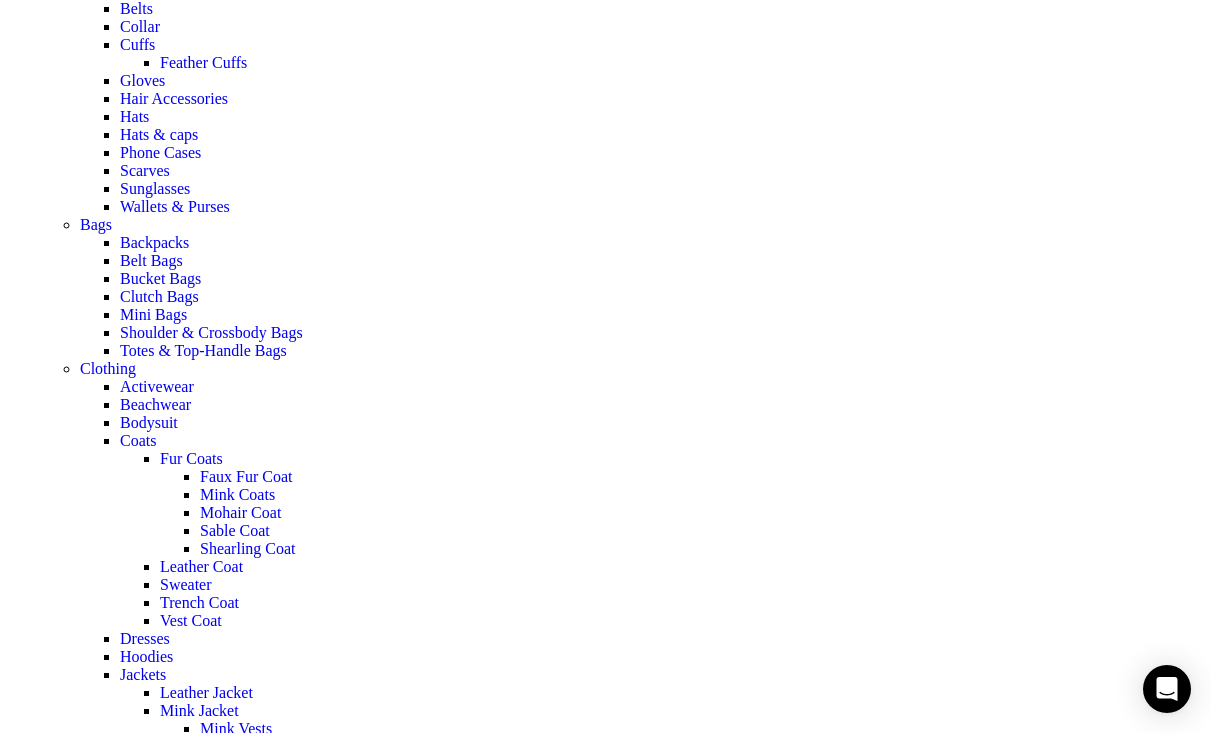 click at bounding box center [605, 11788] 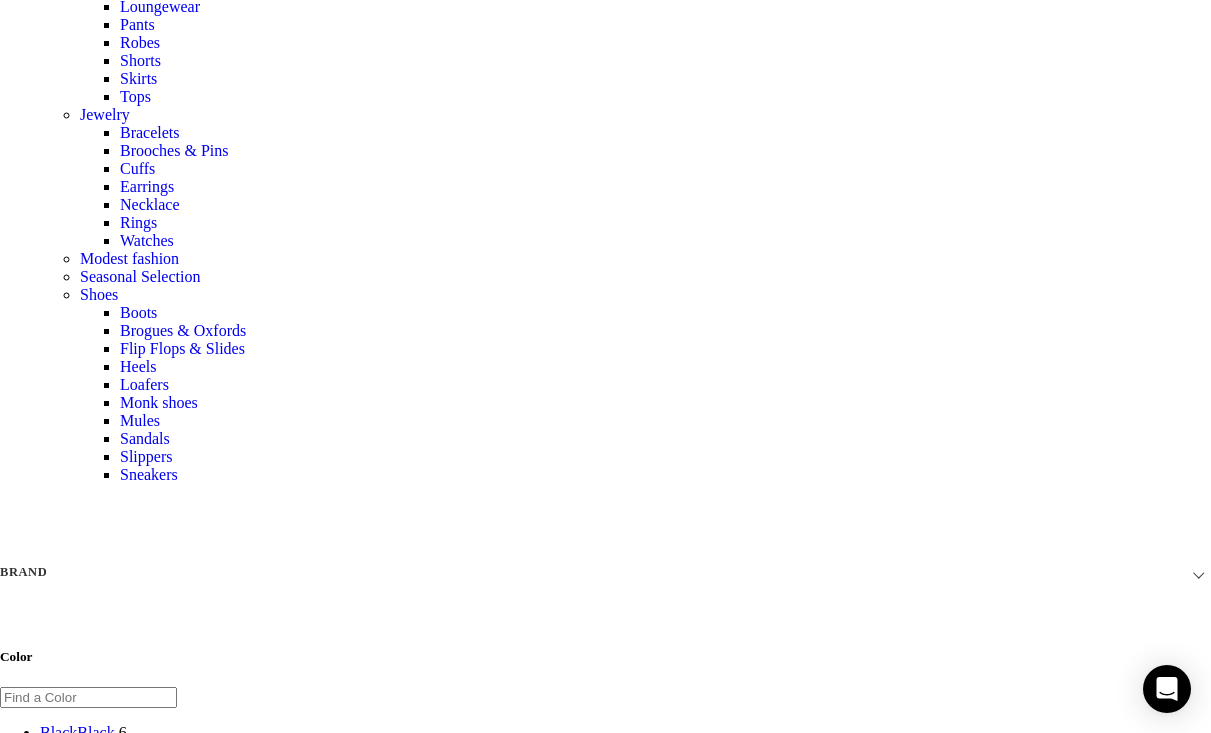 scroll, scrollTop: 2781, scrollLeft: 0, axis: vertical 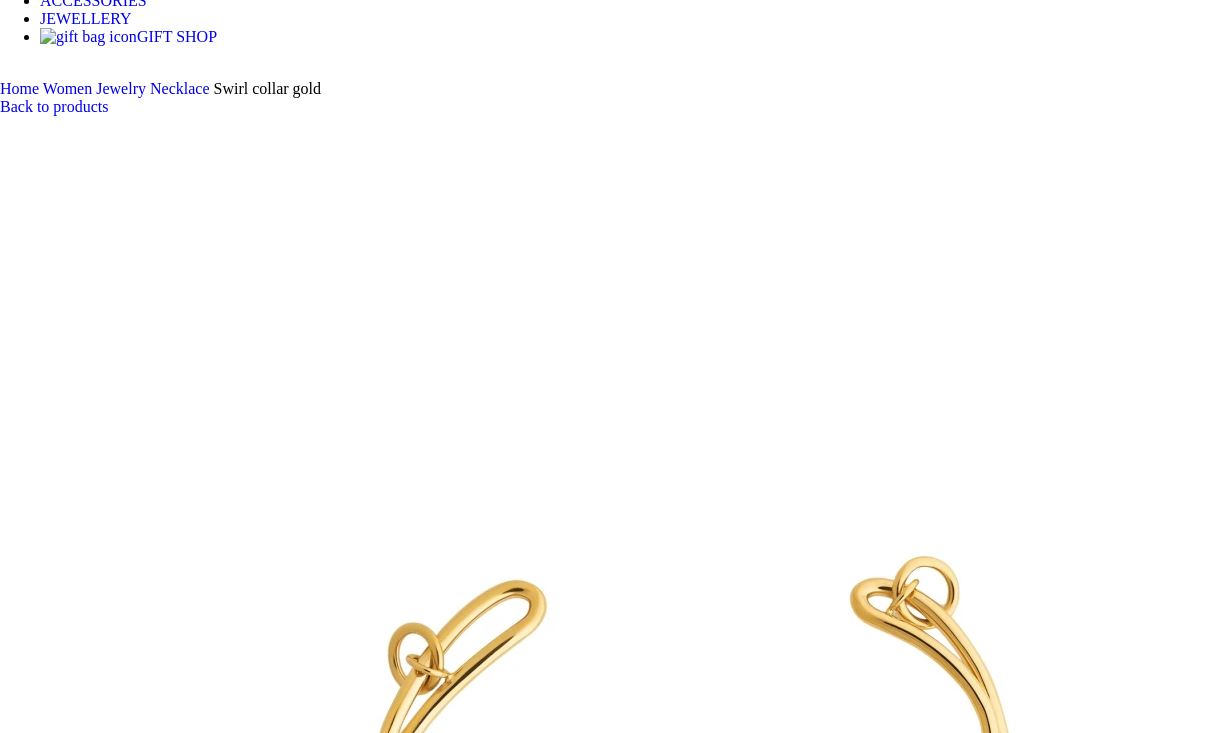 click at bounding box center [310, 7277] 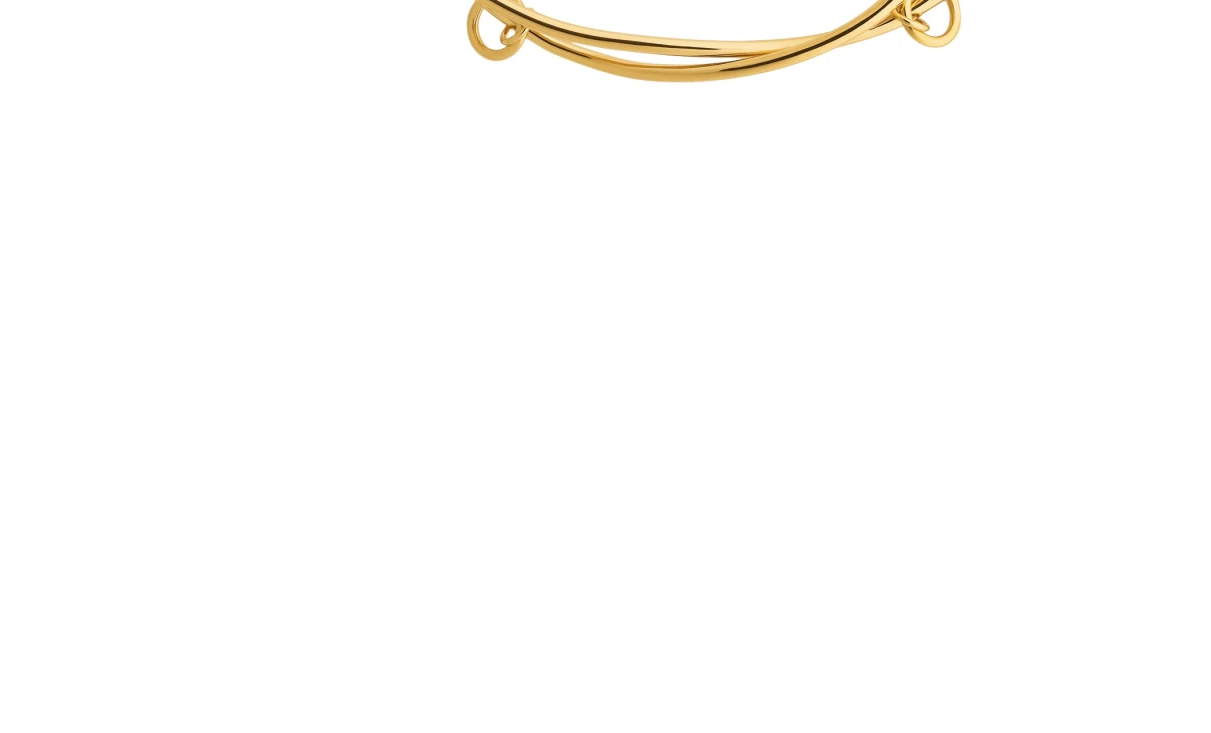 scroll, scrollTop: 2359, scrollLeft: 0, axis: vertical 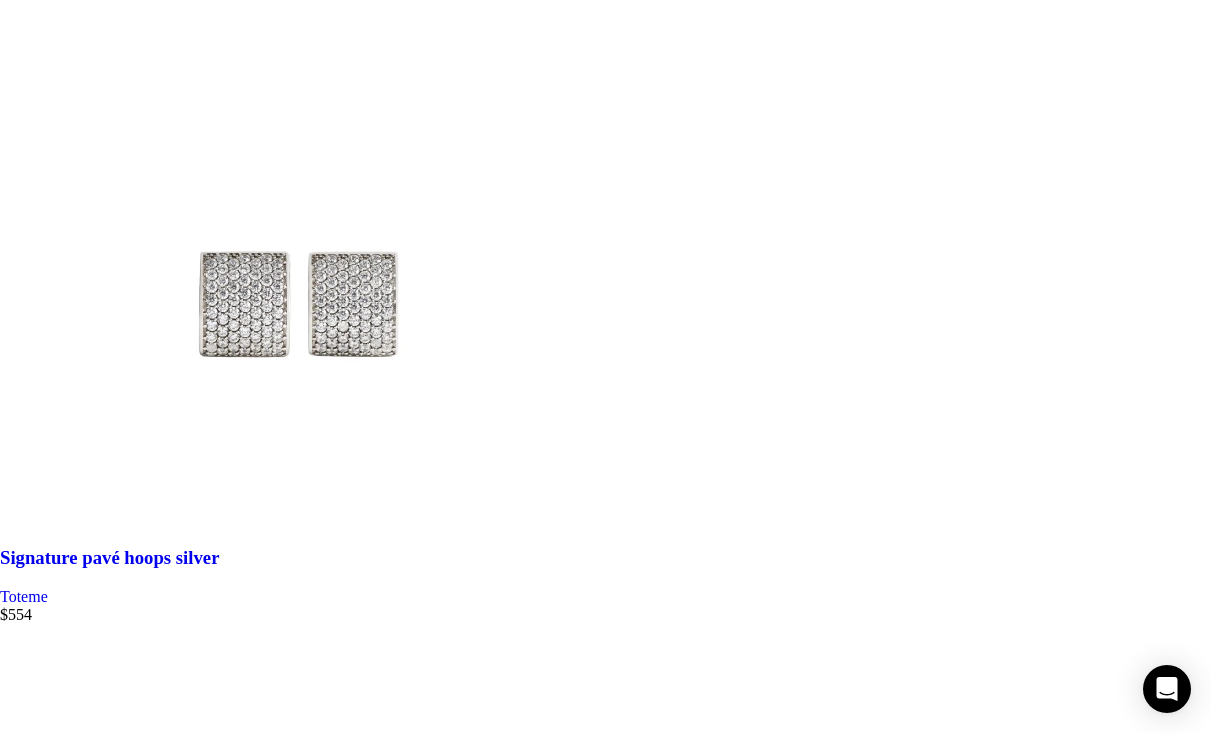 click on "3" at bounding box center [44, 33704] 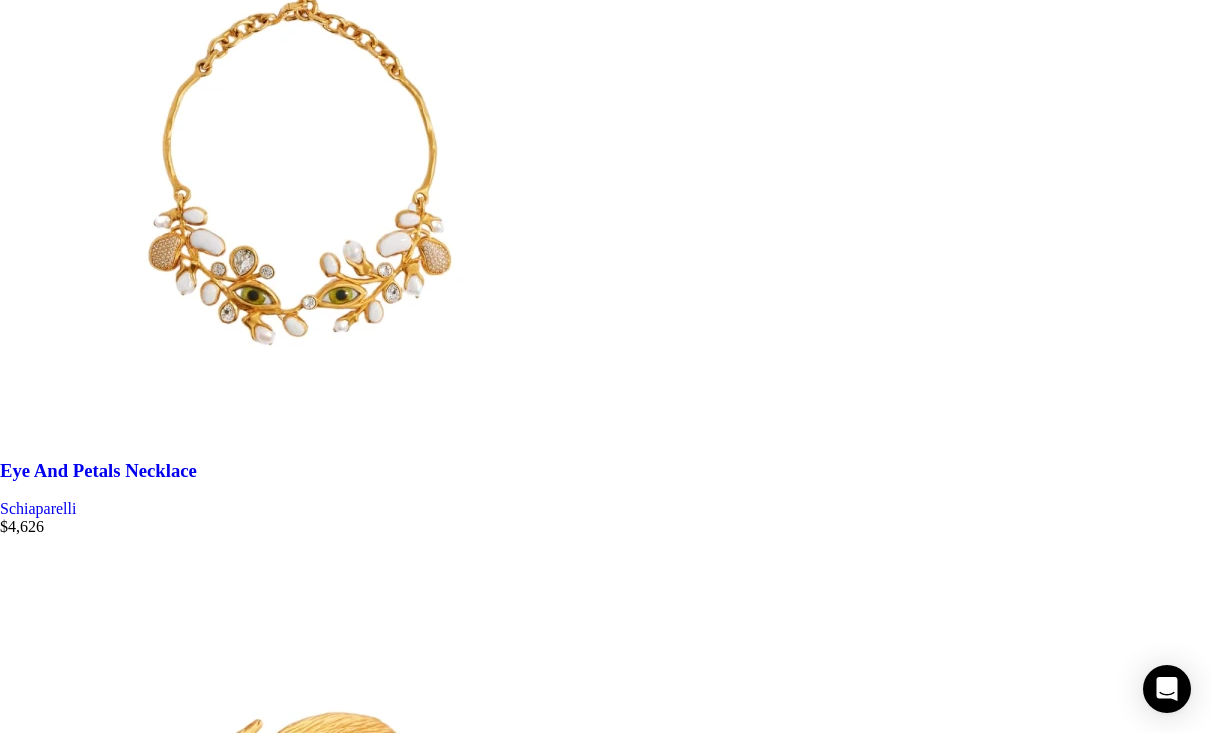 scroll, scrollTop: 7173, scrollLeft: 0, axis: vertical 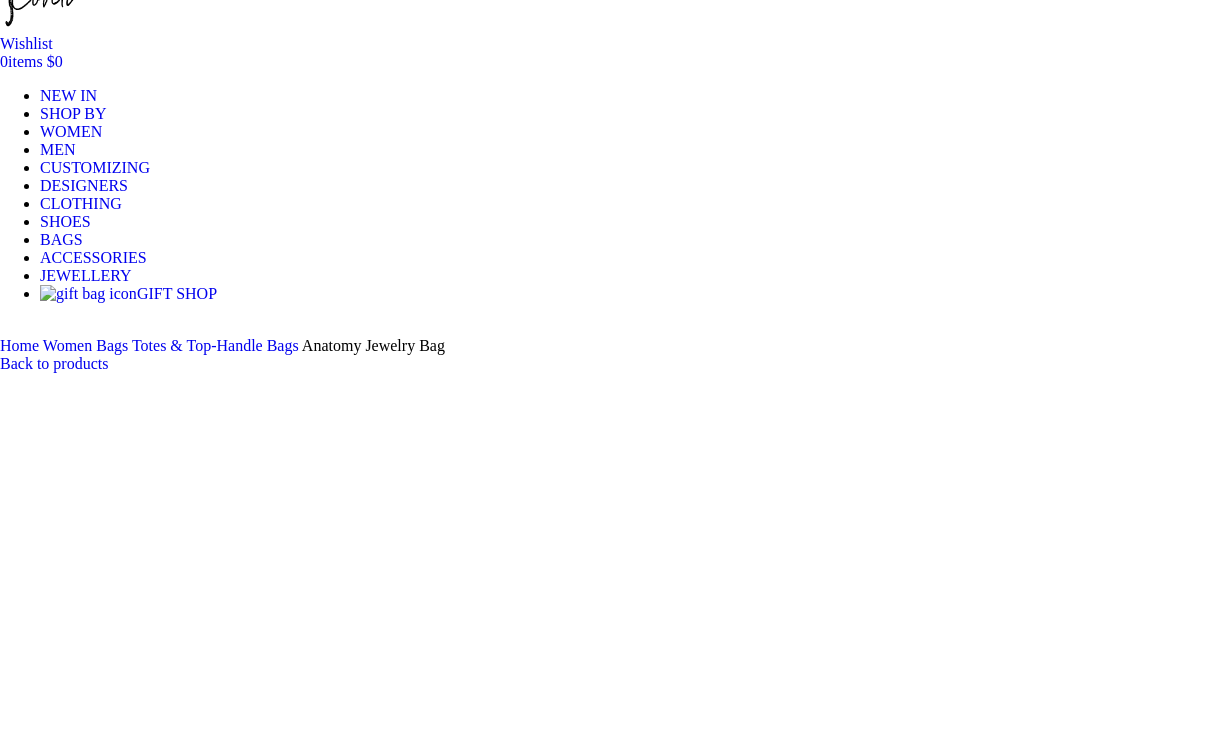click at bounding box center (310, 7534) 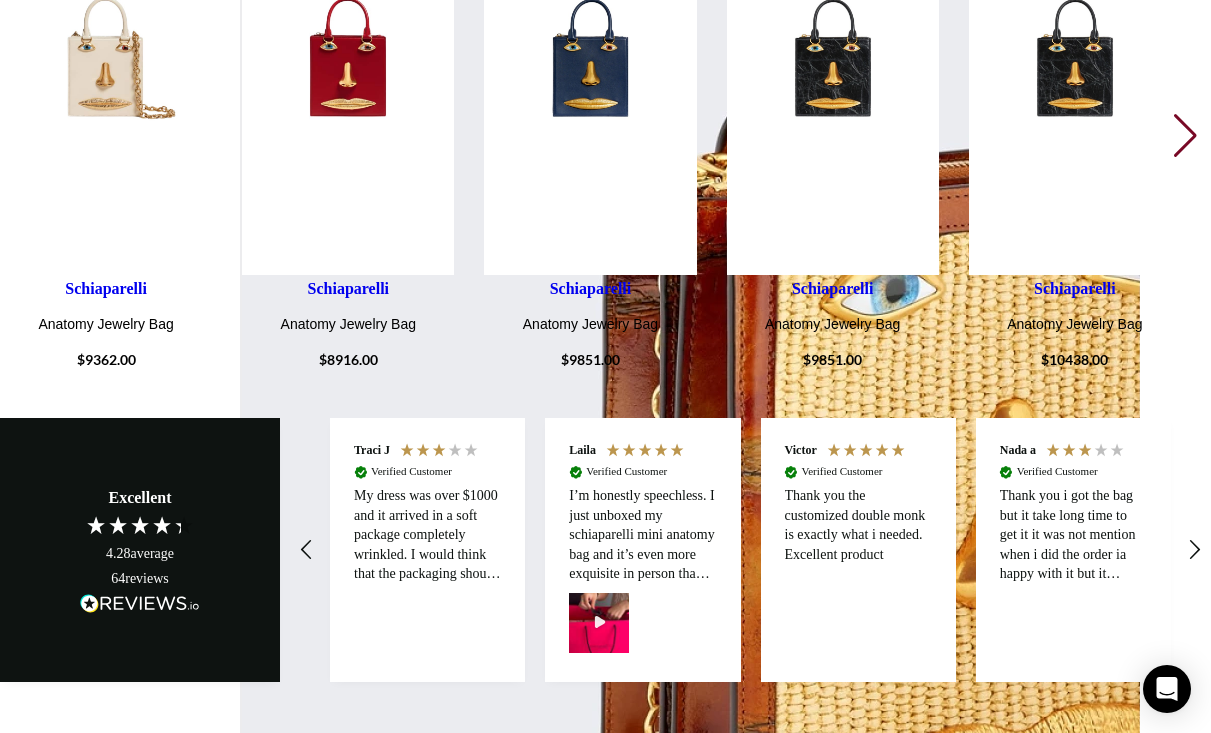 scroll, scrollTop: 4658, scrollLeft: 0, axis: vertical 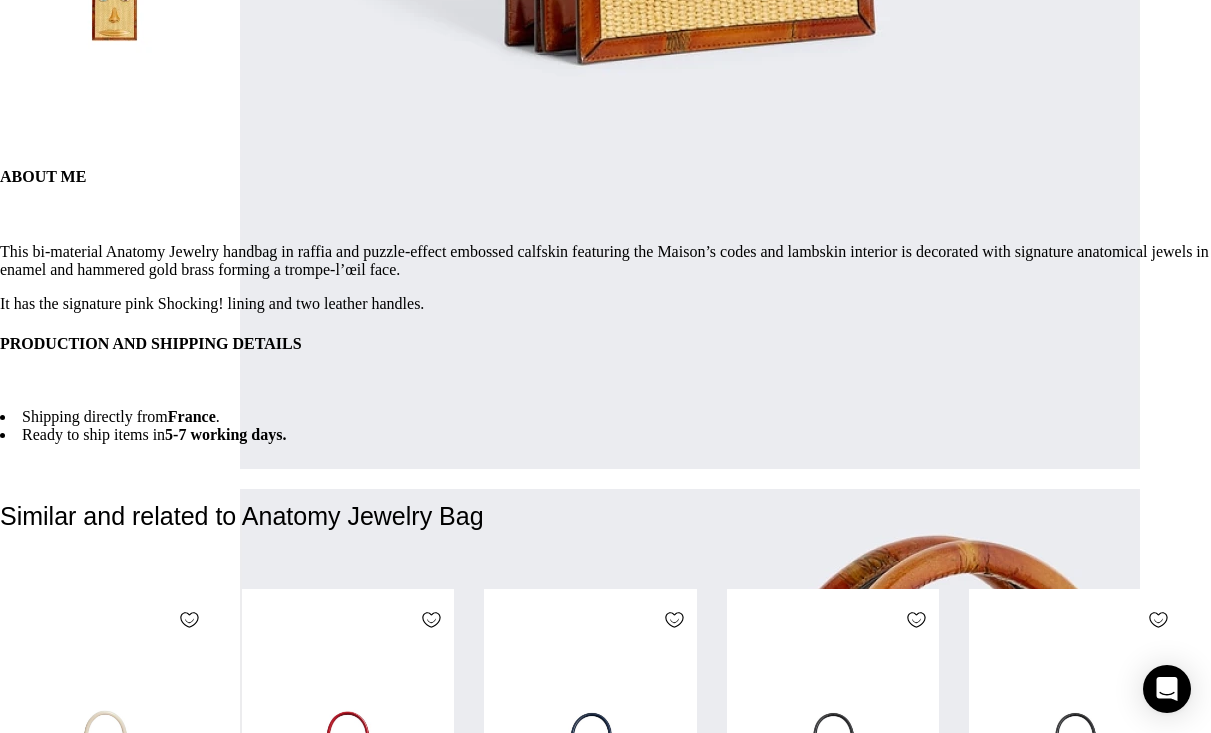 click at bounding box center (590, 1781) 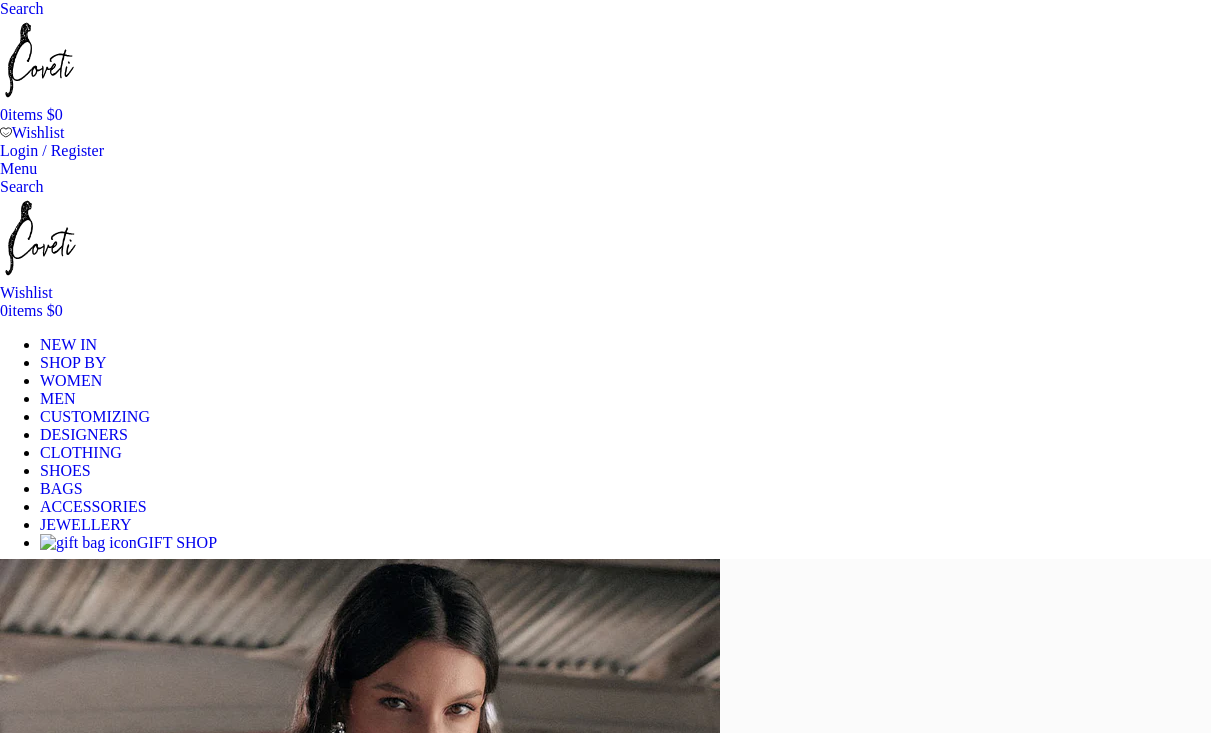 scroll, scrollTop: 0, scrollLeft: 0, axis: both 